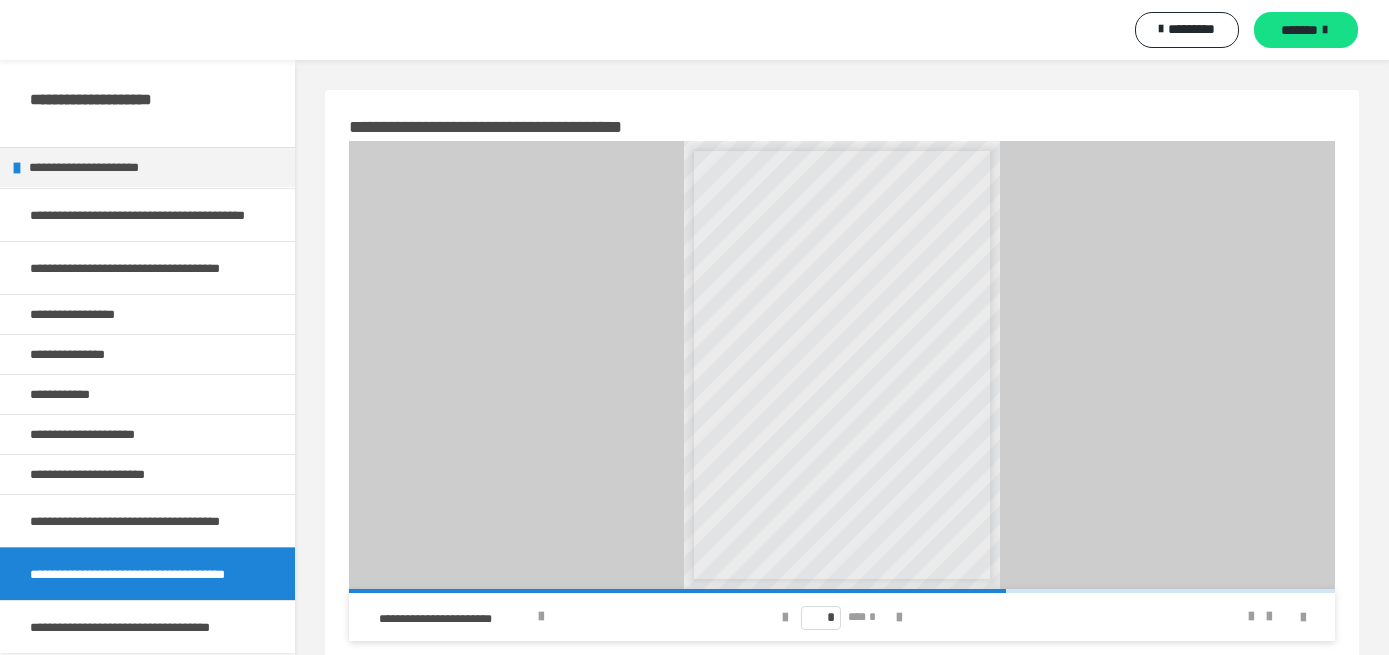 scroll, scrollTop: 0, scrollLeft: 0, axis: both 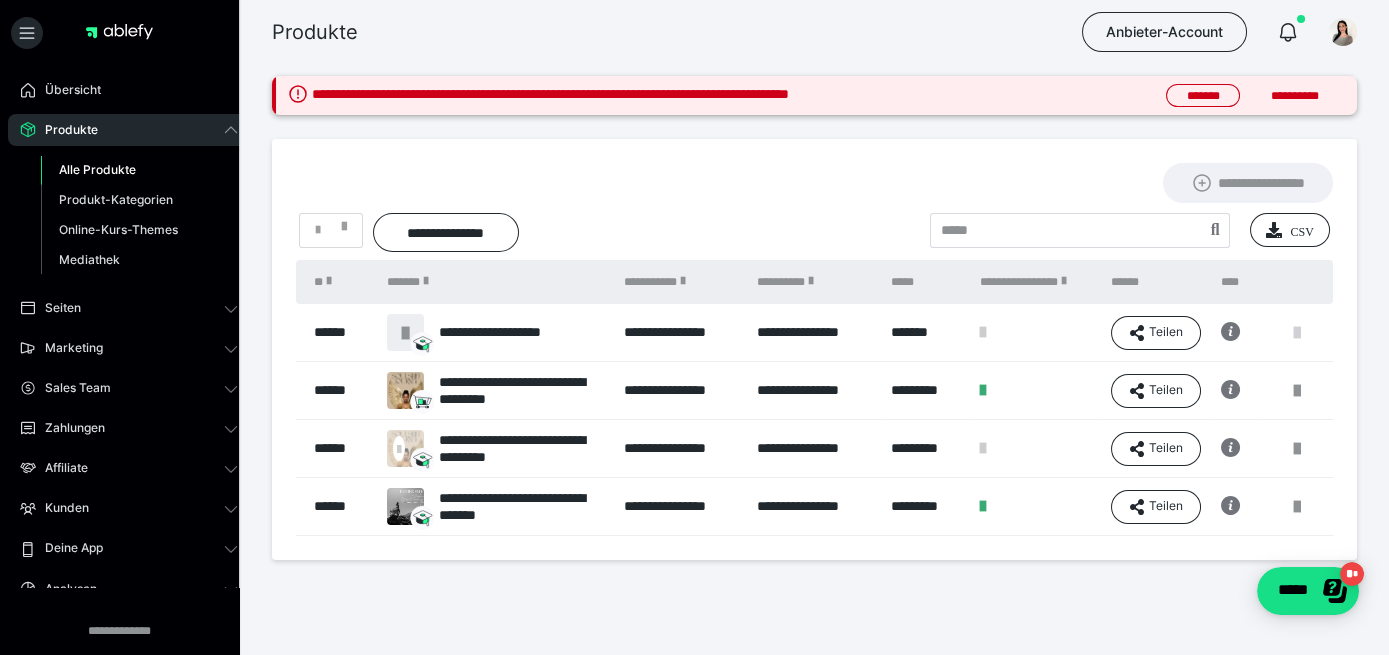 click at bounding box center (1297, 333) 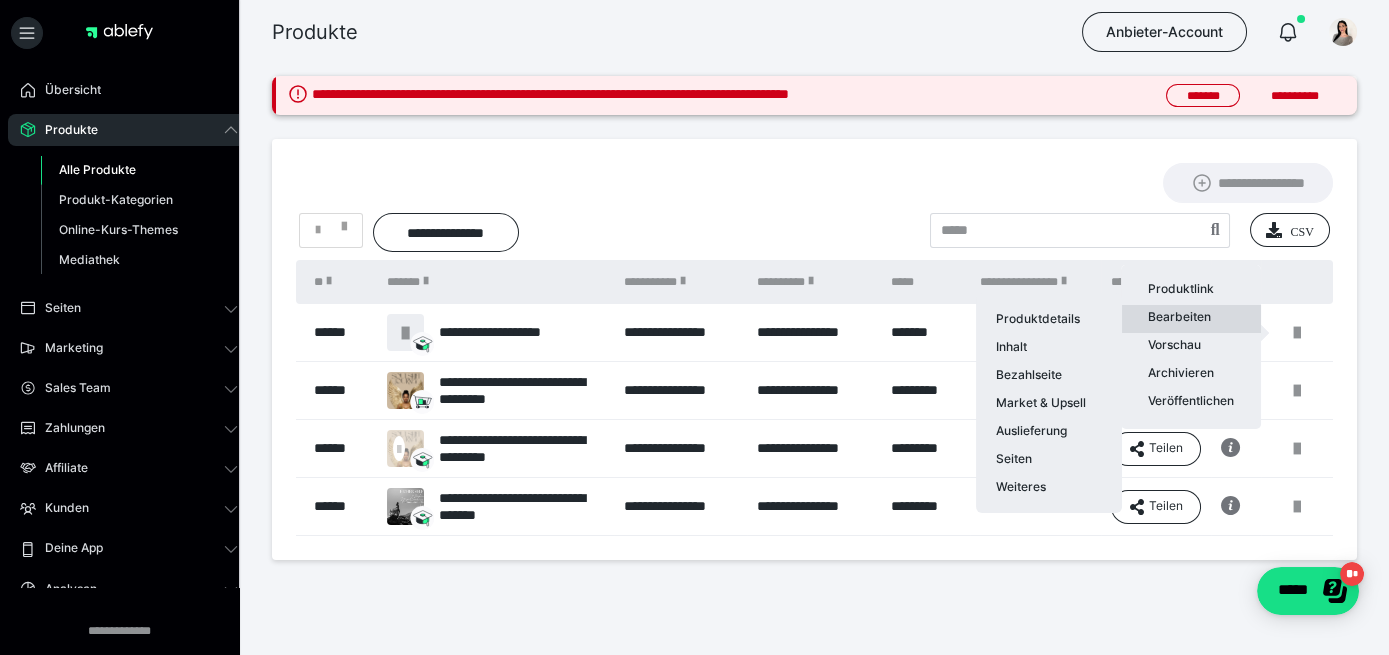 click on "Bearbeiten Produktdetails Inhalt Bezahlseite Market & Upsell Auslieferung Seiten Weiteres" at bounding box center [1191, 319] 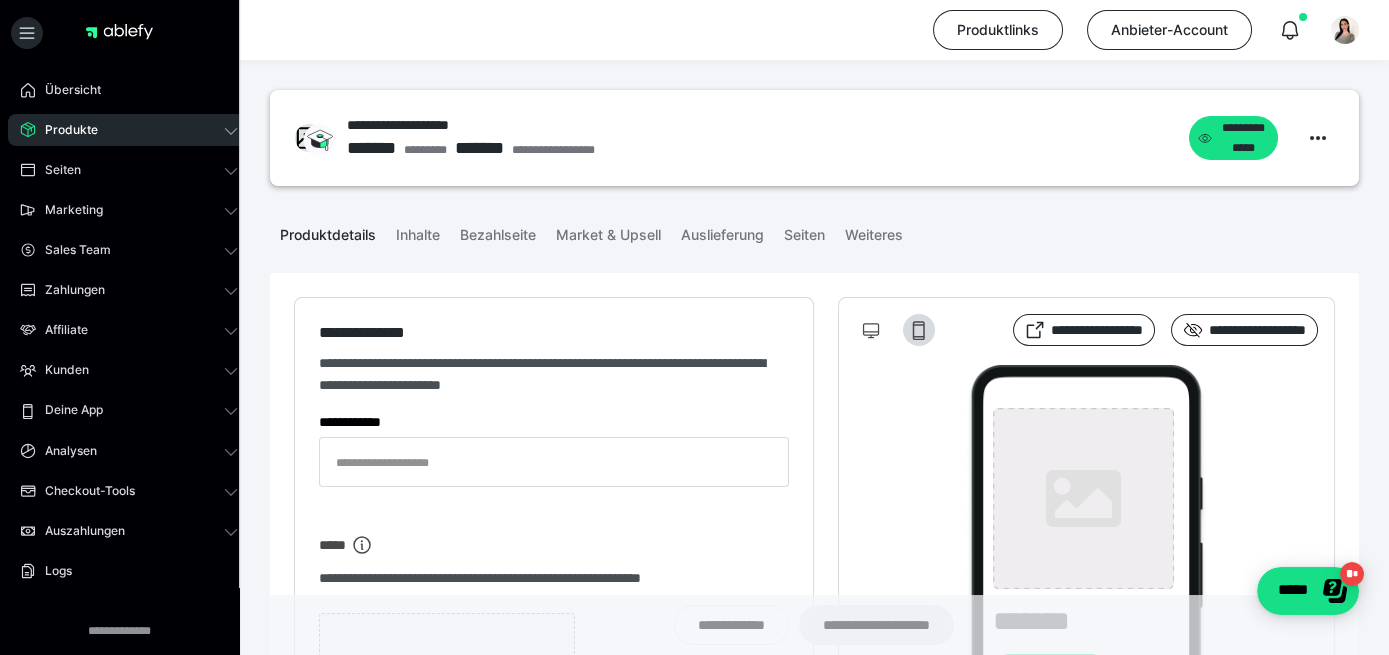 type on "**********" 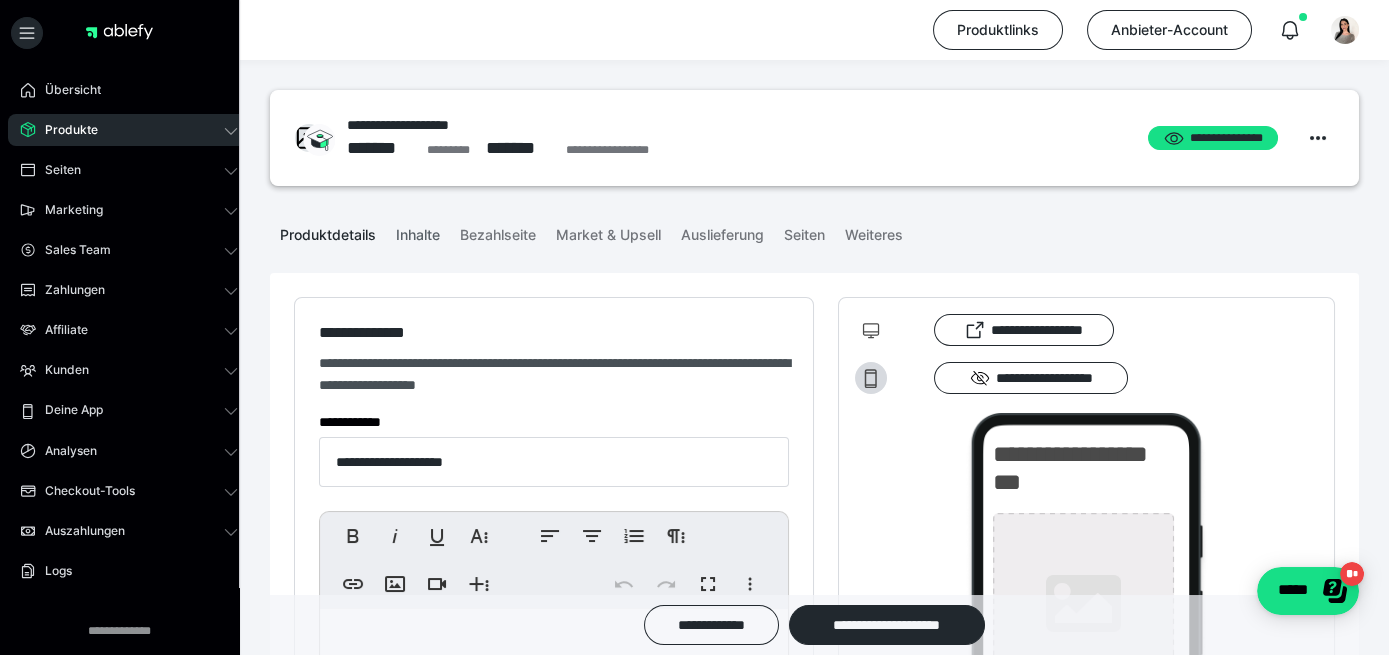 click on "Inhalte" at bounding box center [418, 231] 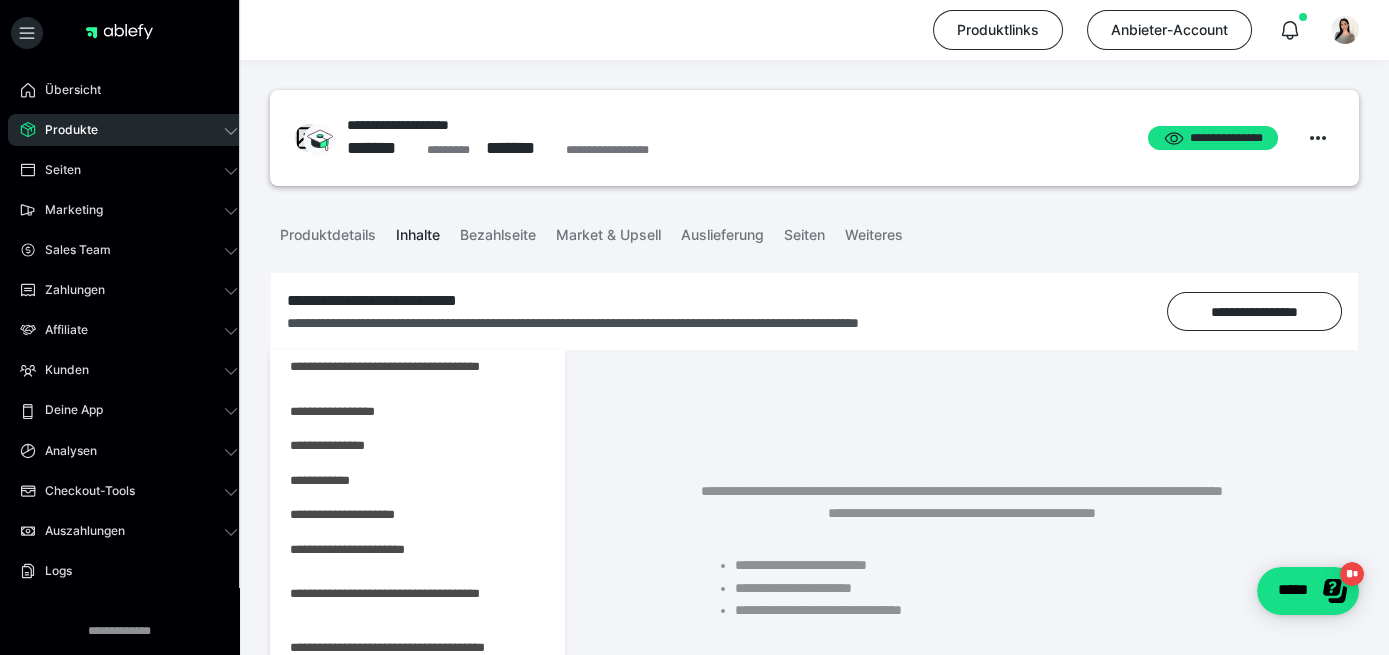 scroll, scrollTop: 133, scrollLeft: 0, axis: vertical 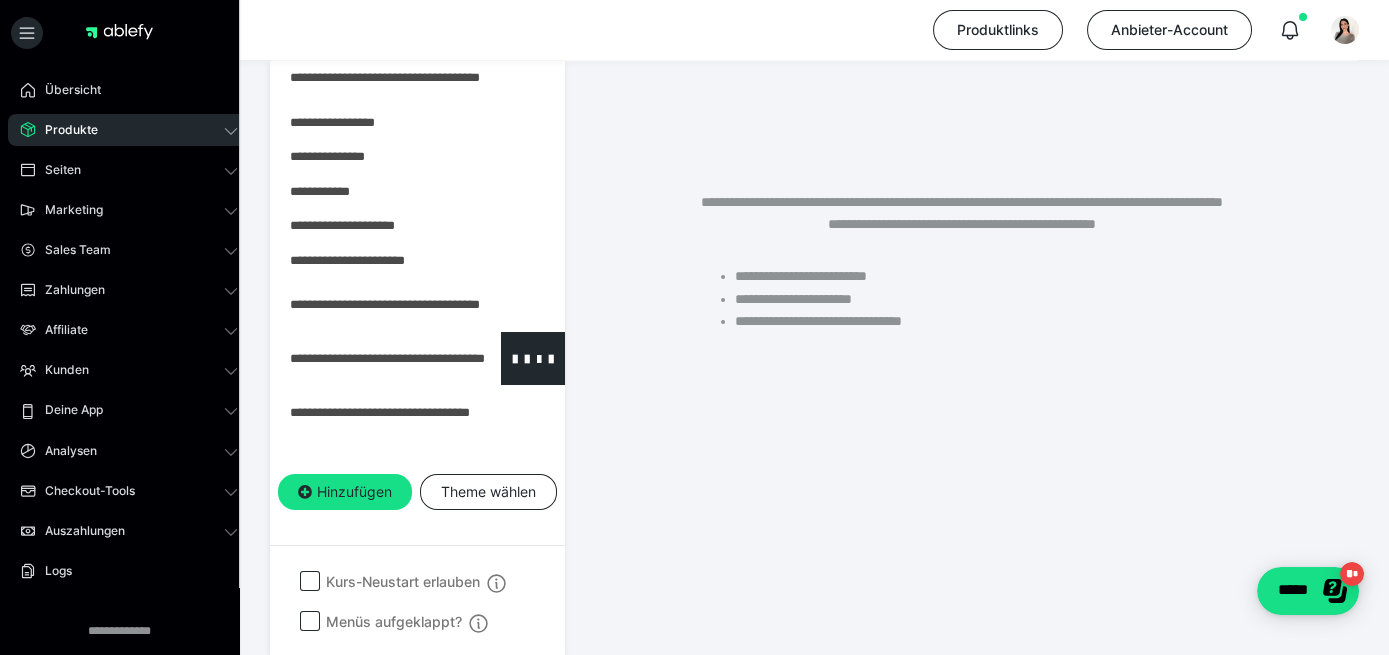 click at bounding box center [365, 358] 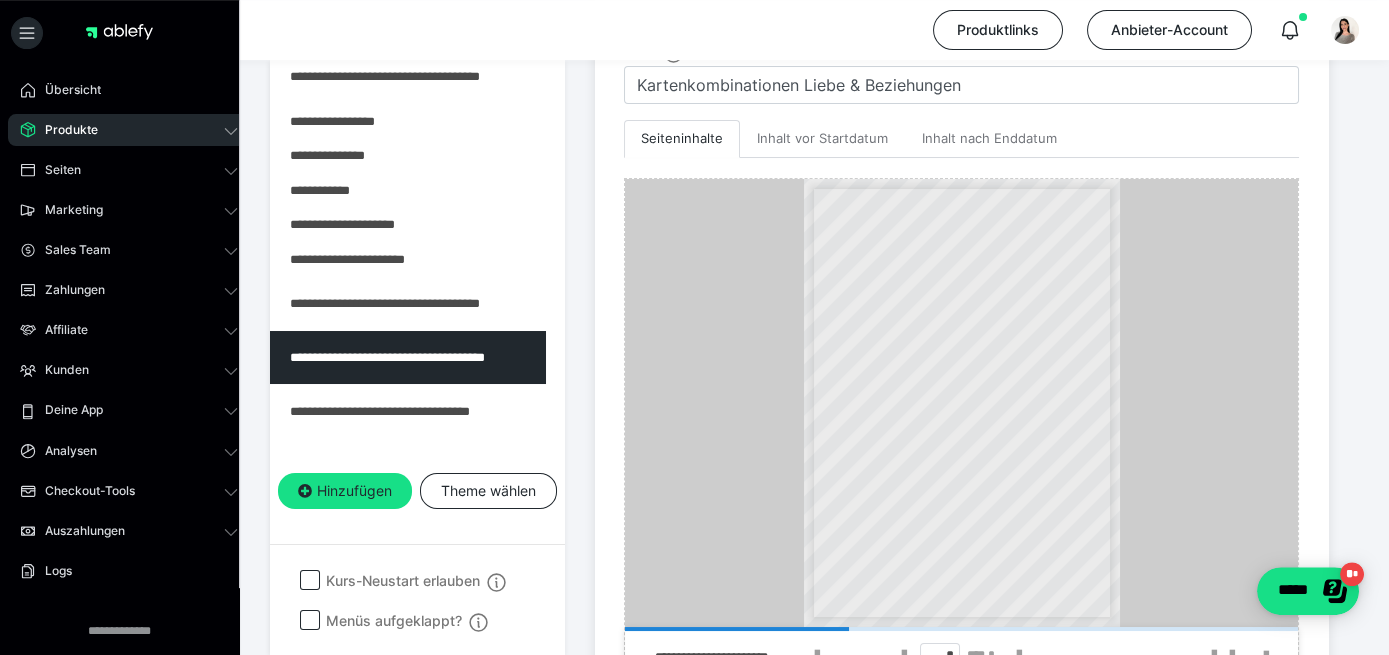 scroll, scrollTop: 453, scrollLeft: 0, axis: vertical 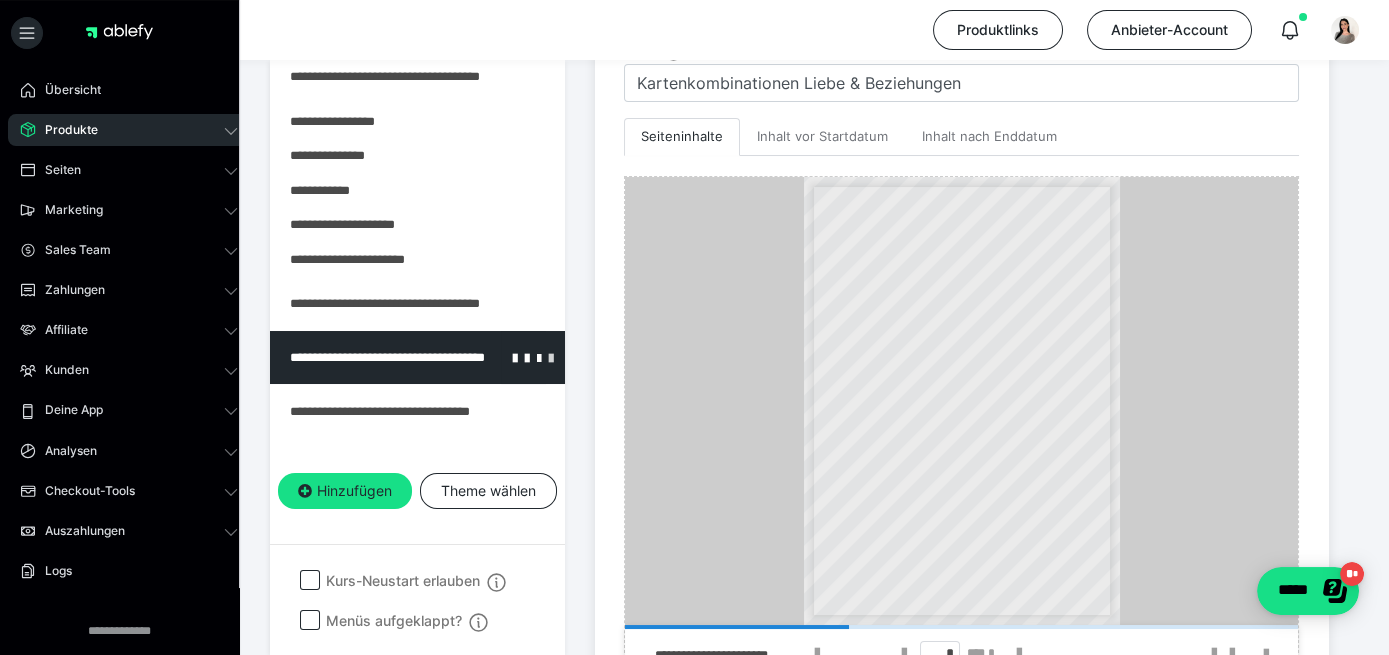 click at bounding box center (551, 357) 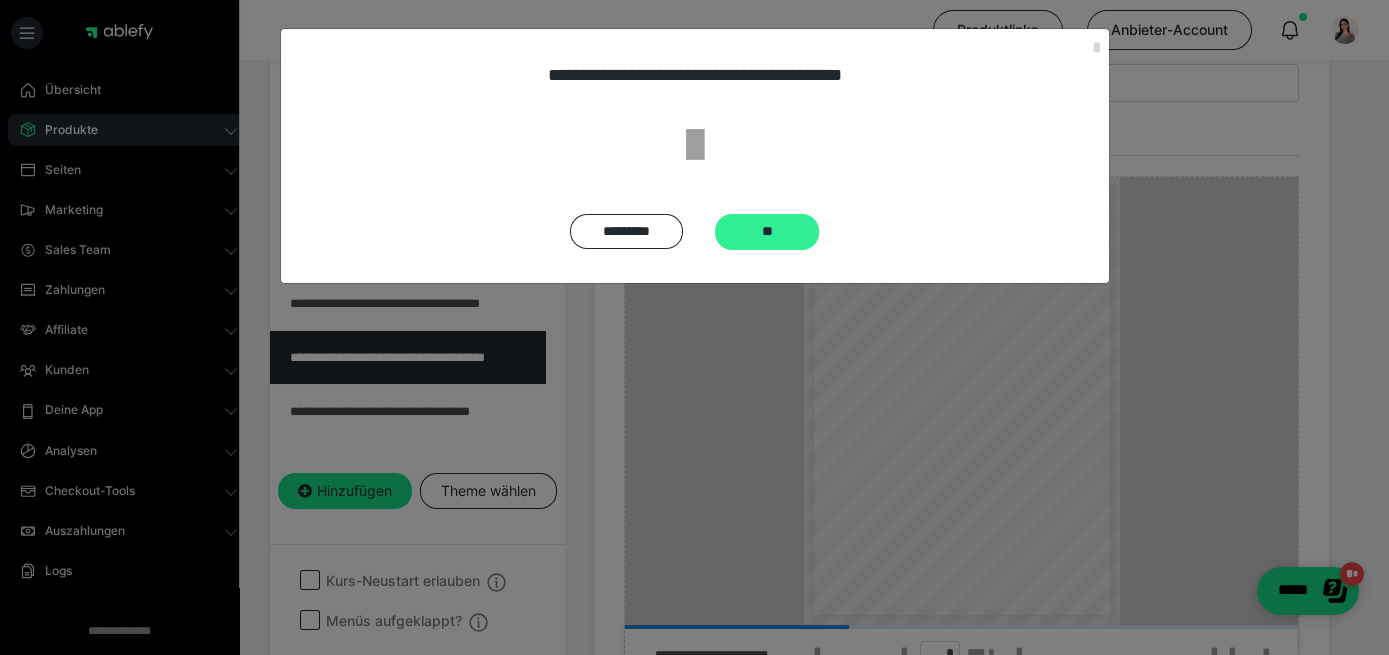 click on "**" at bounding box center [767, 232] 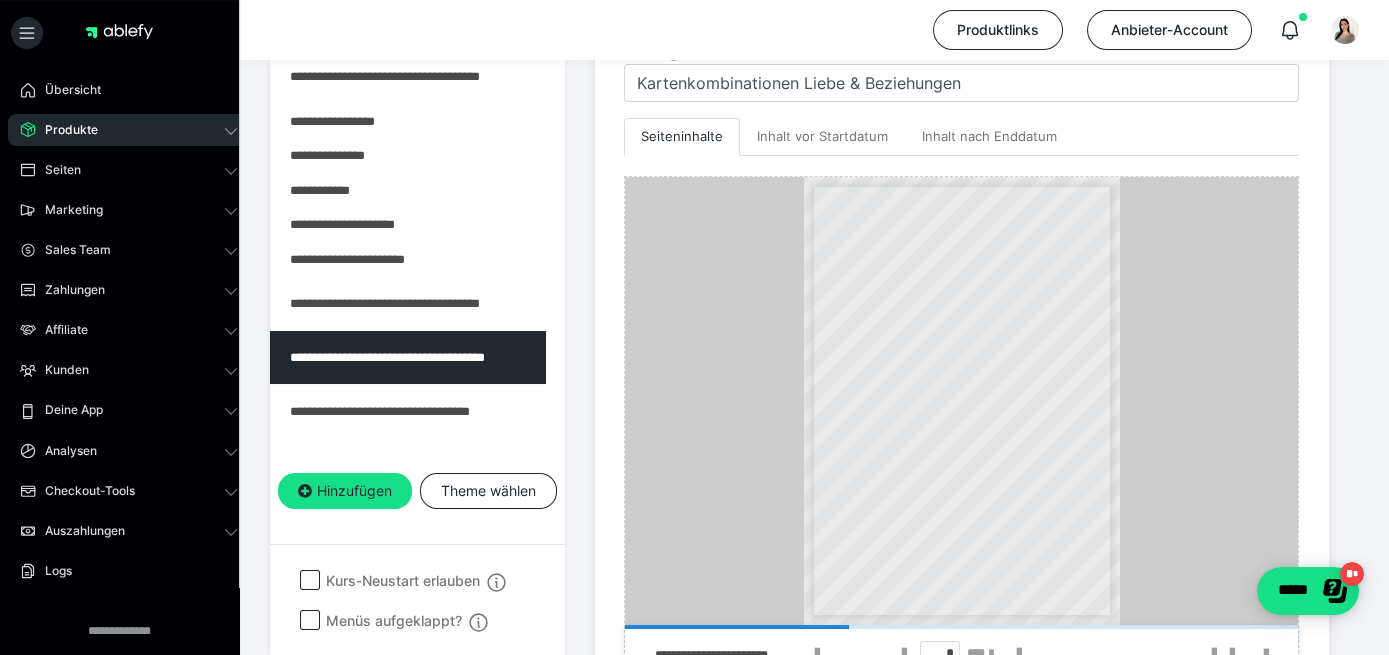 scroll, scrollTop: 289, scrollLeft: 0, axis: vertical 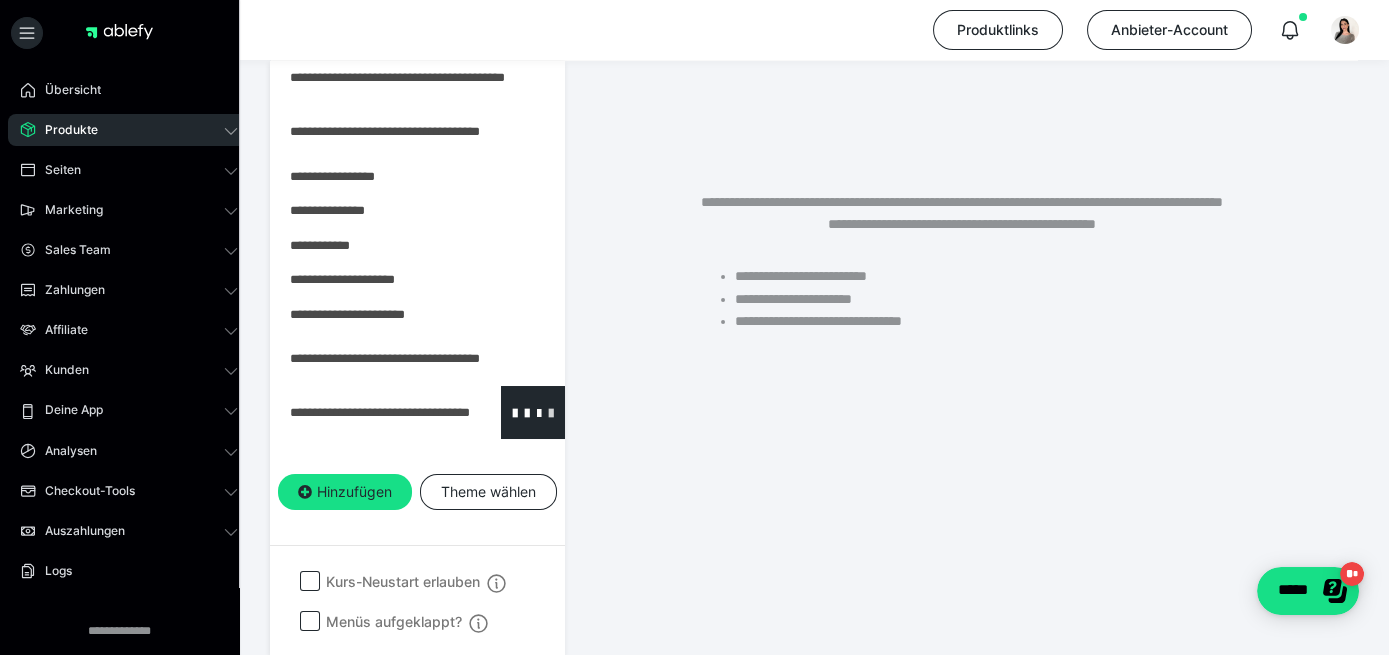 click at bounding box center (551, 412) 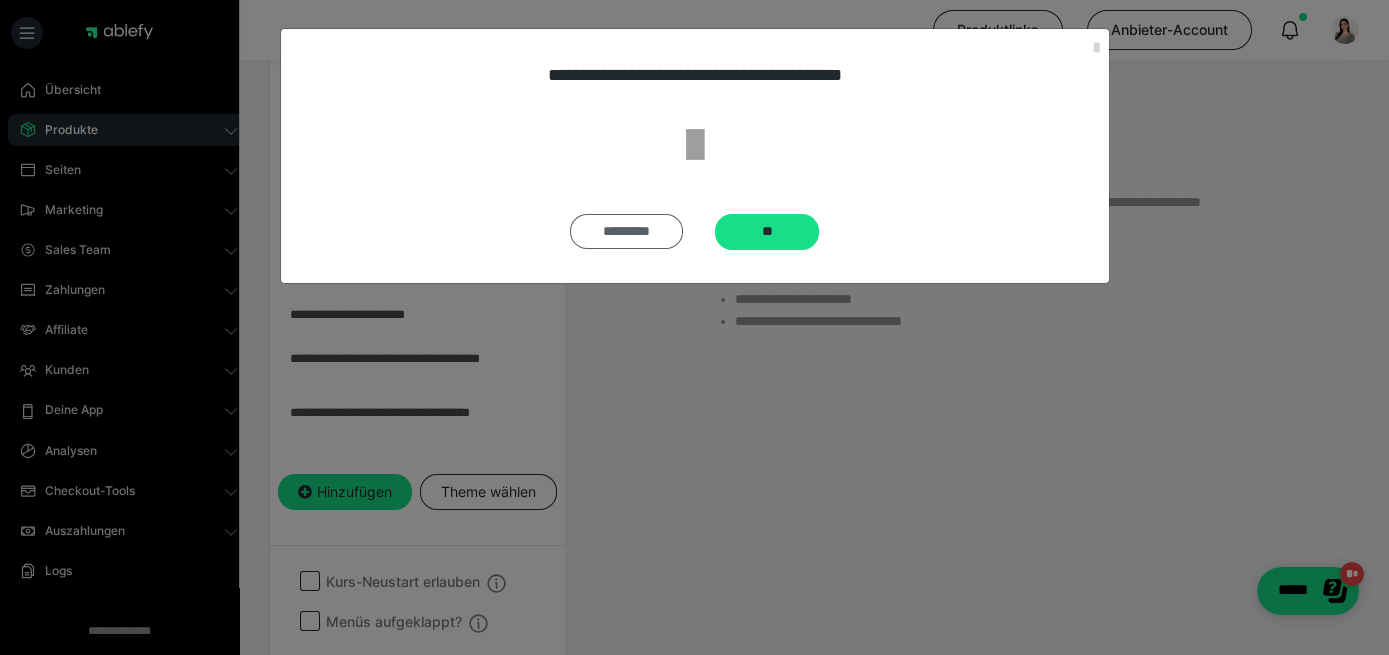 click on "*********" at bounding box center [627, 231] 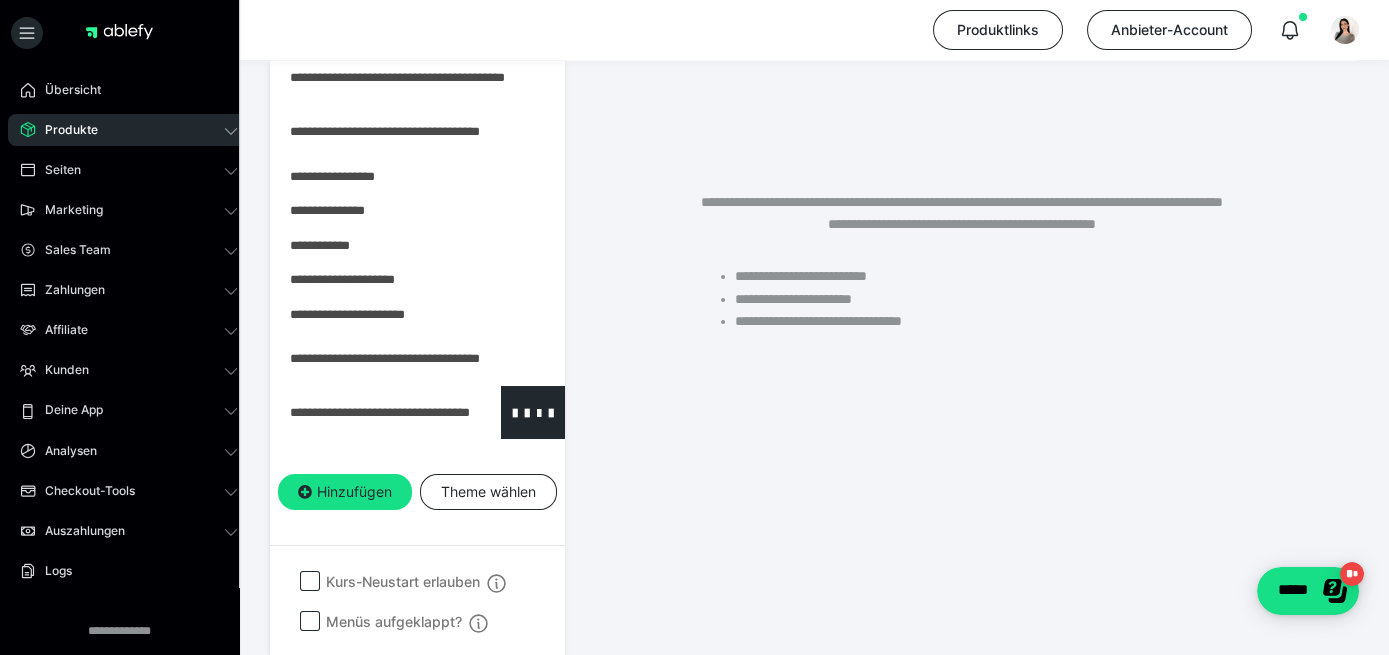 click at bounding box center (365, 412) 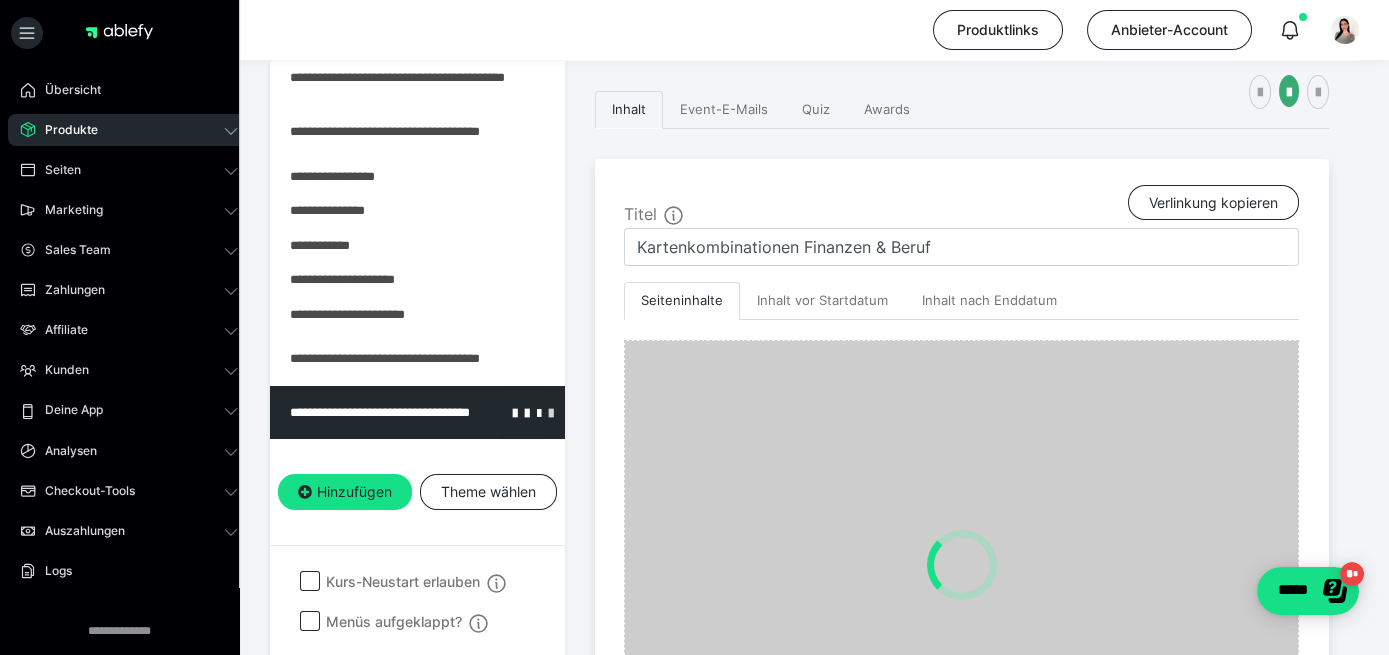 click at bounding box center [551, 412] 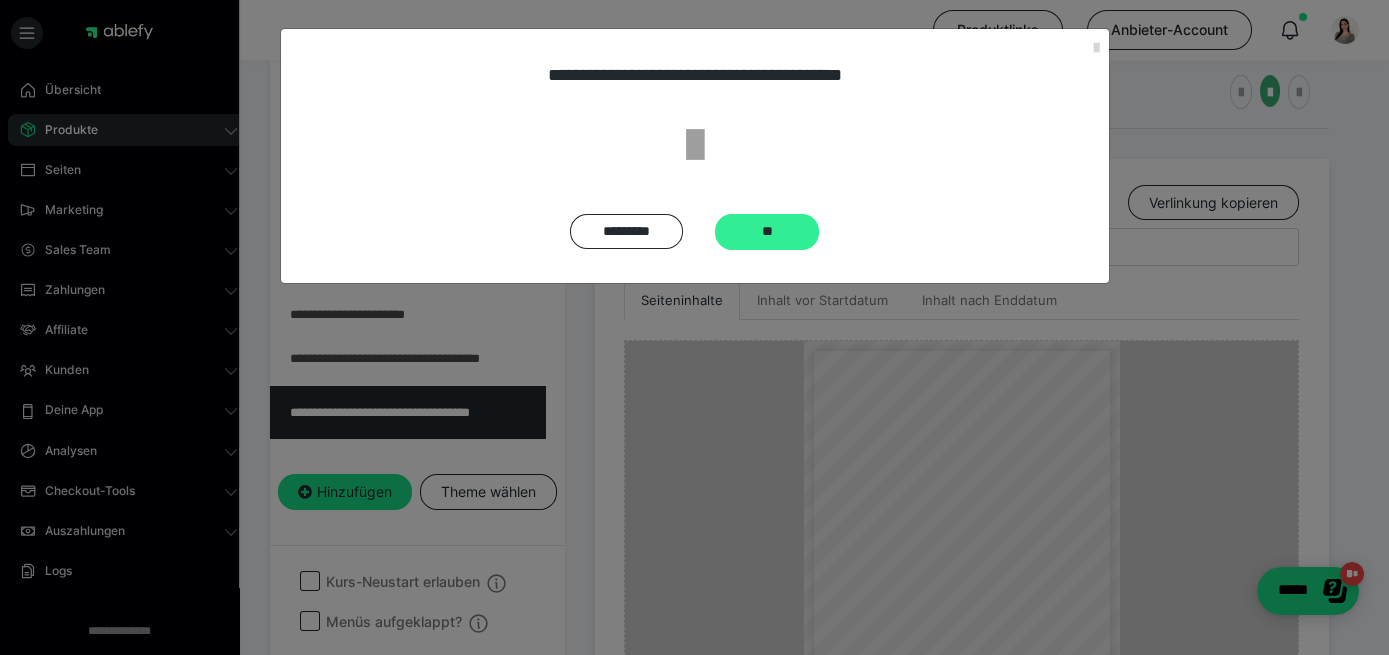 click on "**" at bounding box center [767, 232] 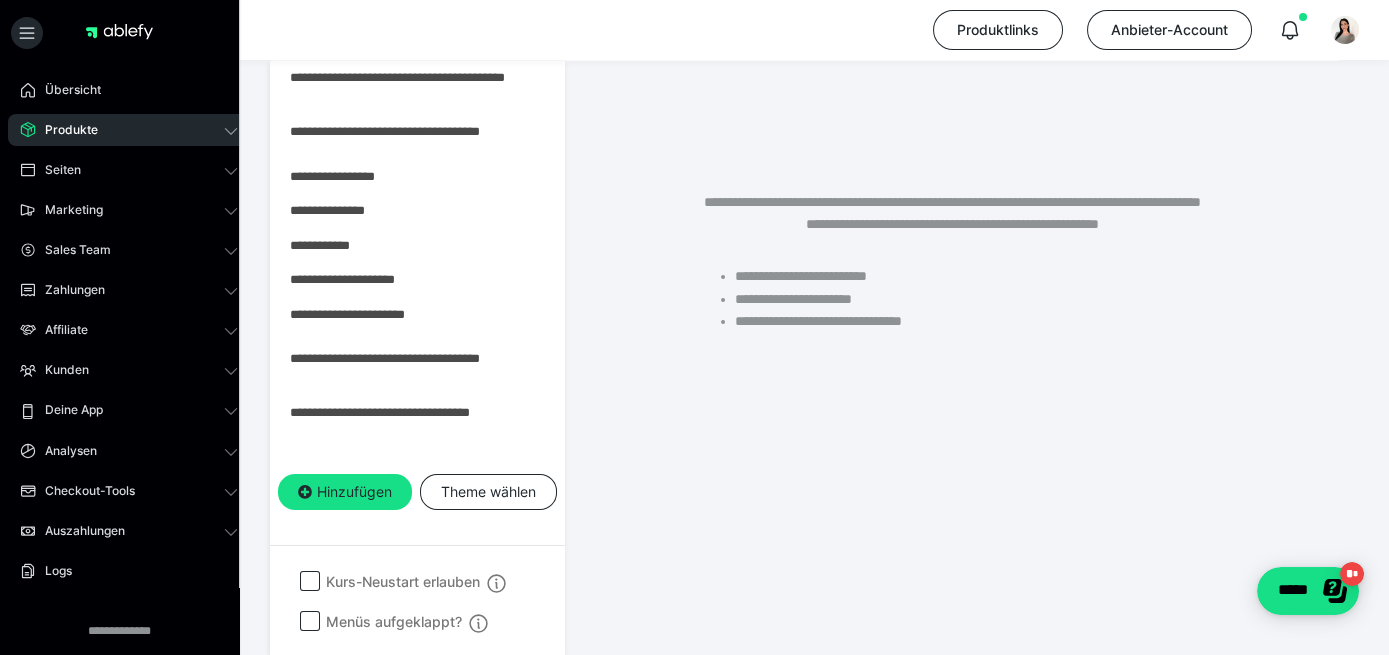 scroll, scrollTop: 0, scrollLeft: 0, axis: both 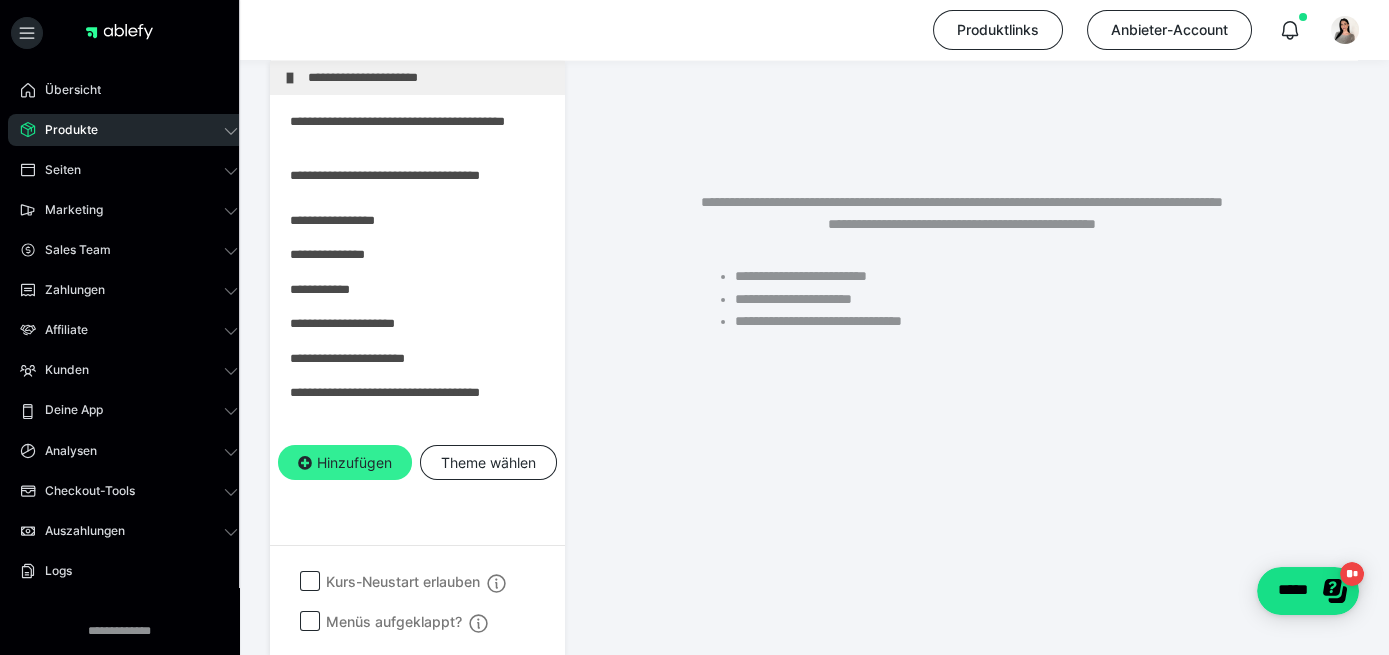 click on "Hinzufügen" at bounding box center (345, 463) 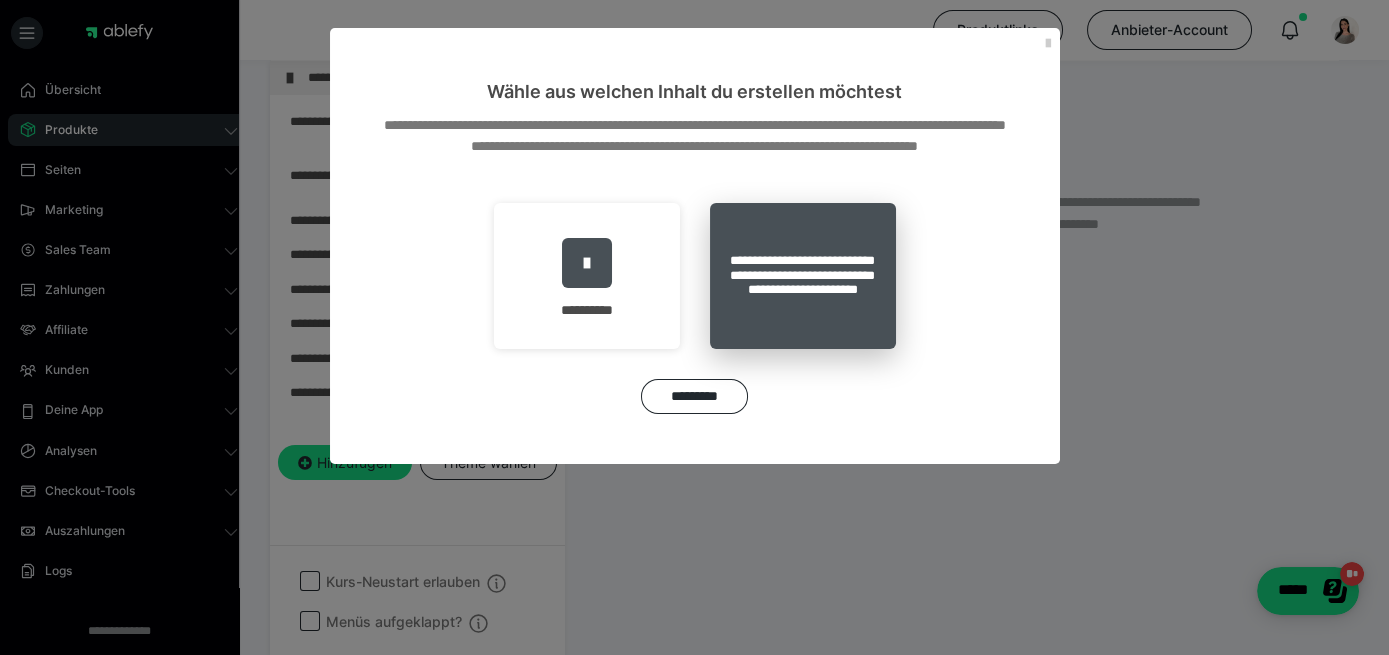 click on "**********" at bounding box center [803, 276] 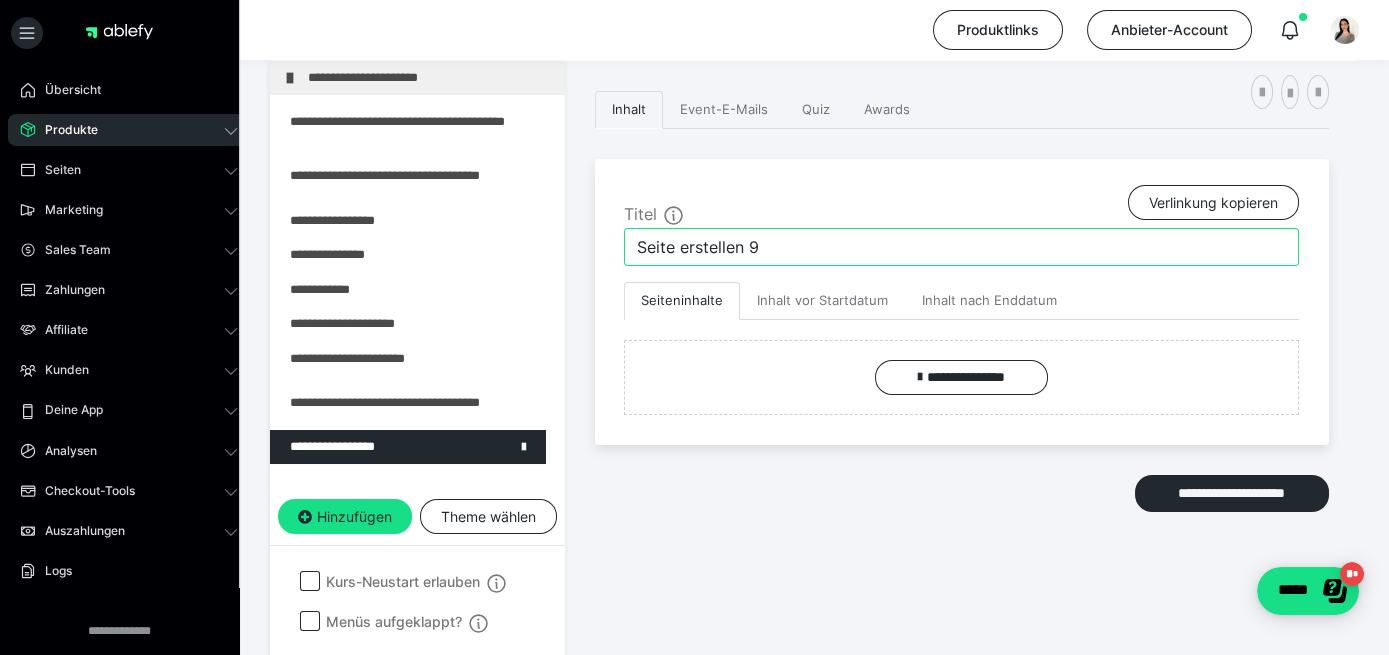 drag, startPoint x: 791, startPoint y: 255, endPoint x: 365, endPoint y: 270, distance: 426.264 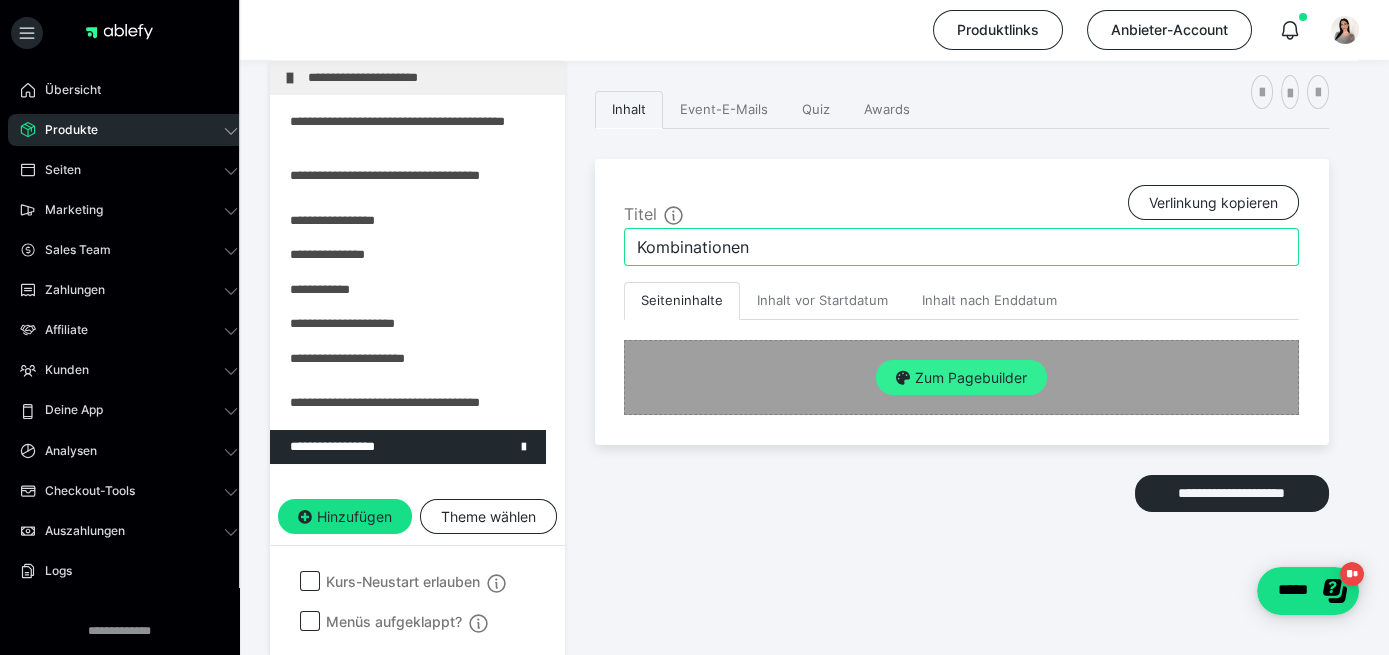 type on "Kombinationen" 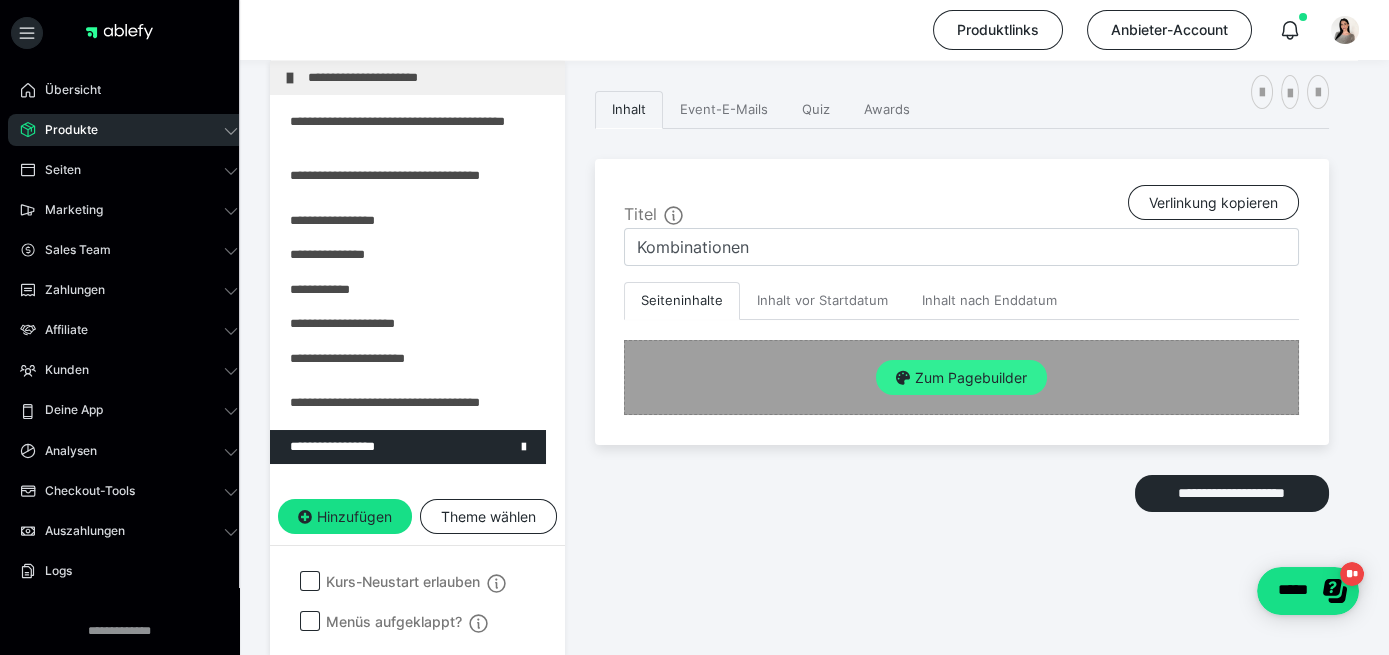 click on "Zum Pagebuilder" at bounding box center [961, 378] 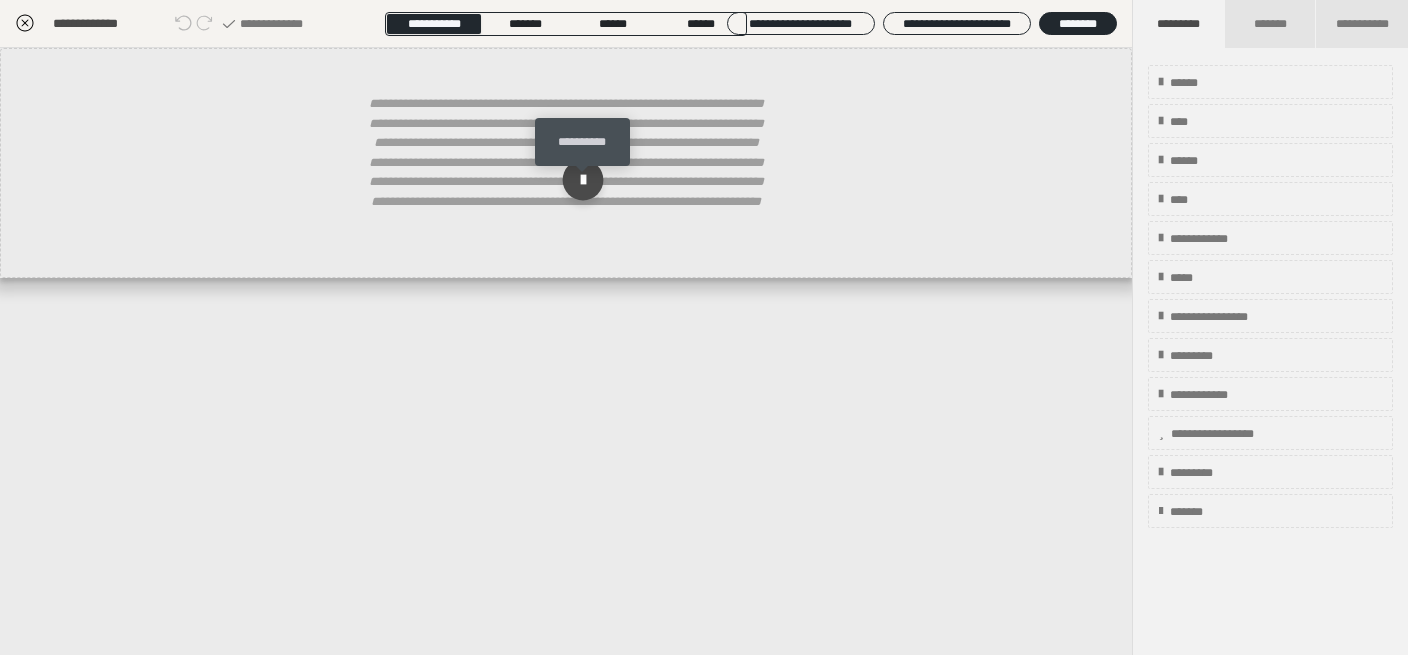click at bounding box center [583, 180] 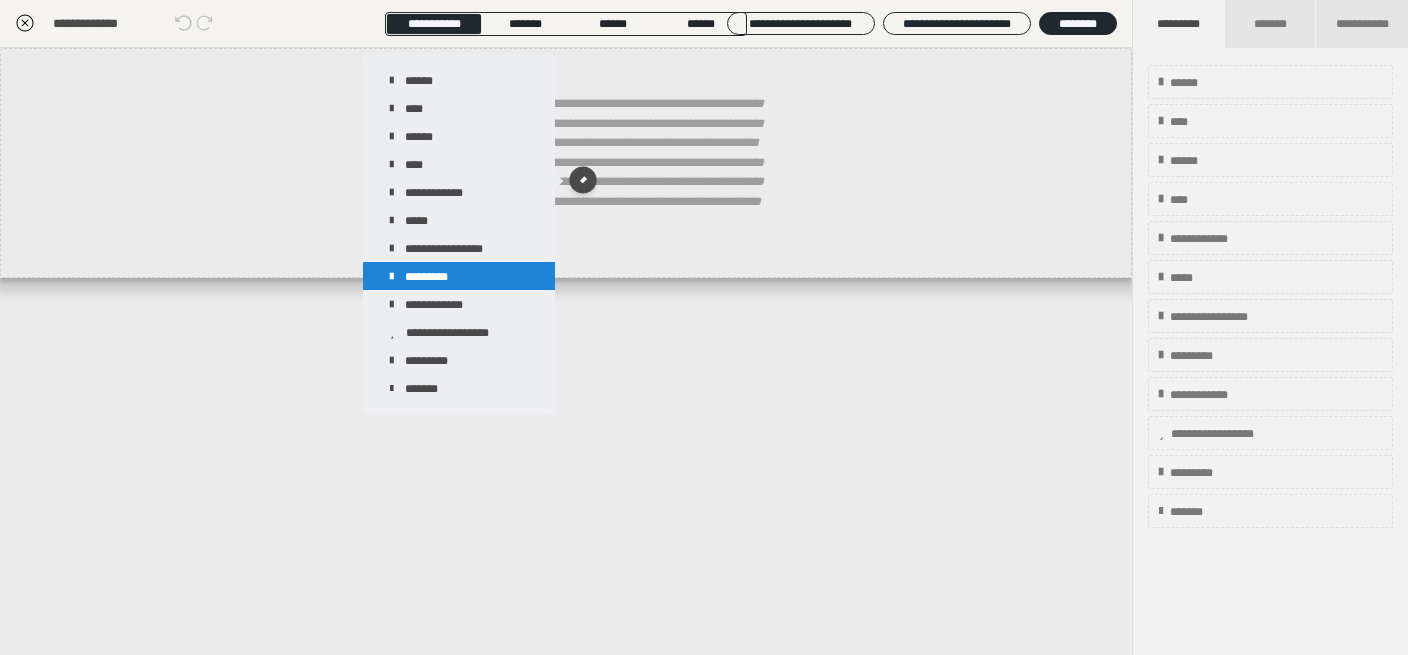 click on "*********" at bounding box center [459, 276] 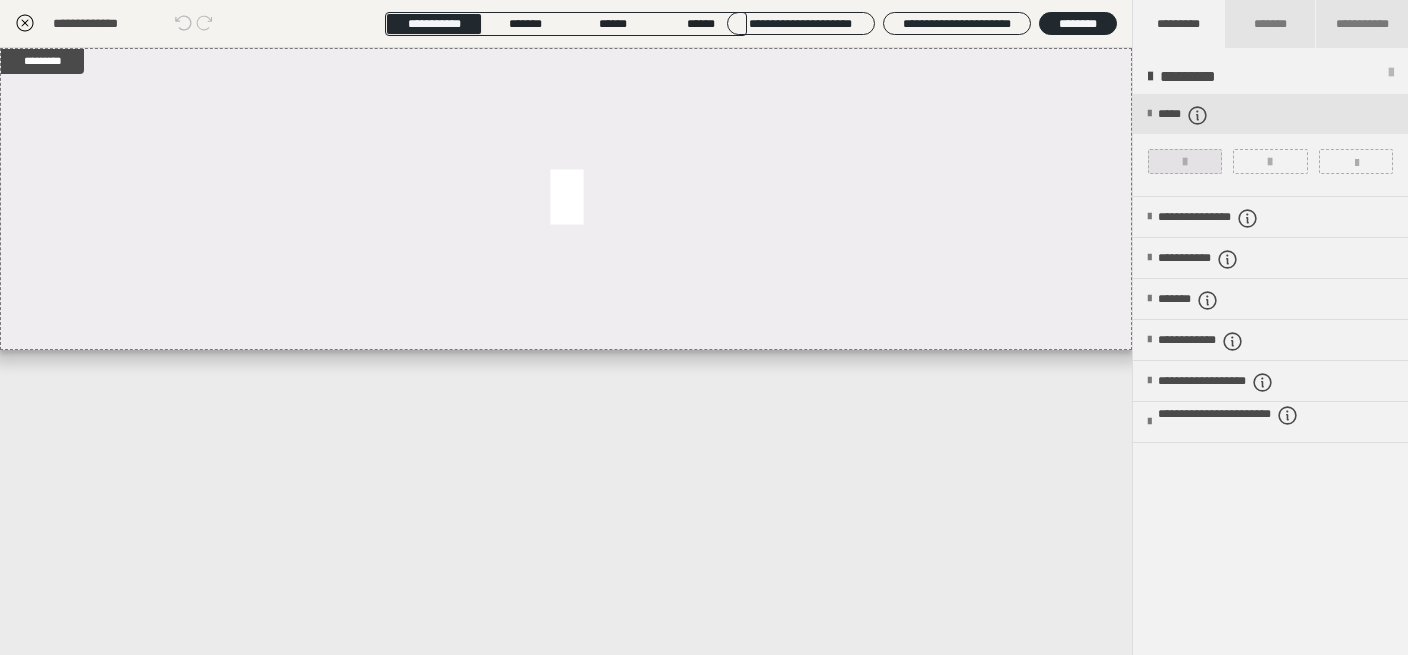 click at bounding box center [1185, 161] 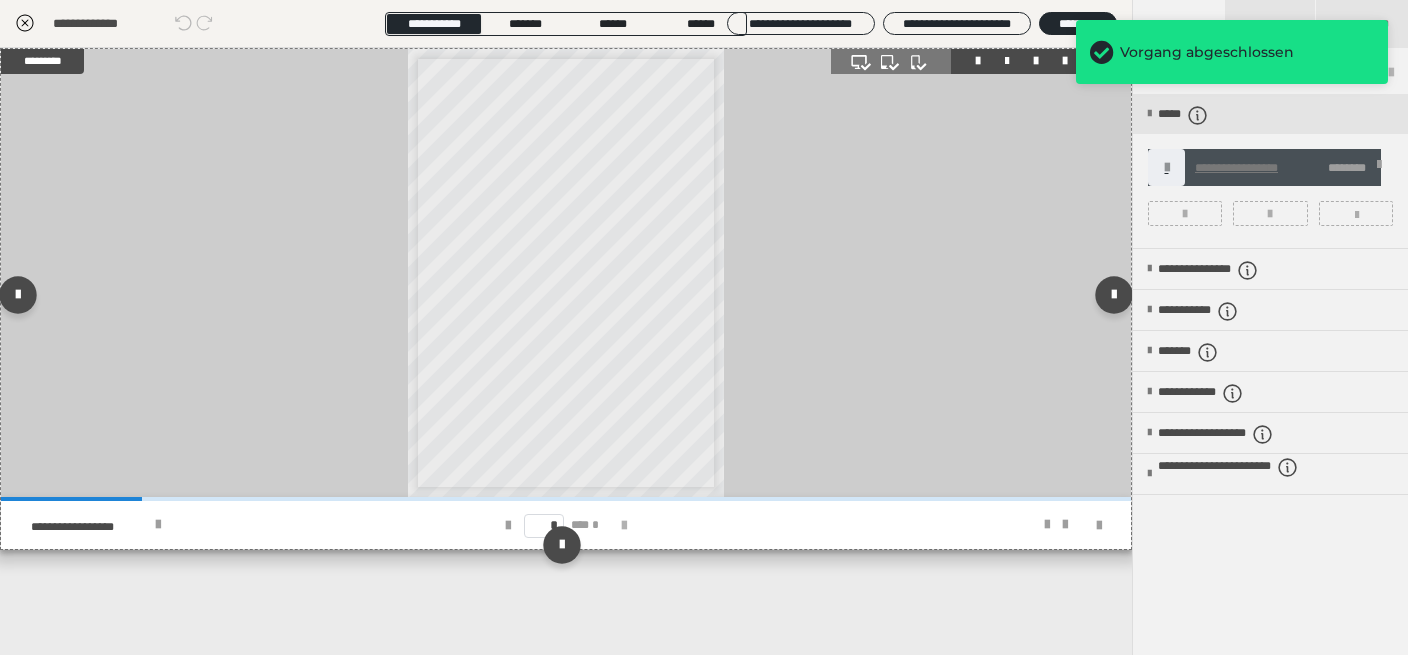 click at bounding box center [624, 526] 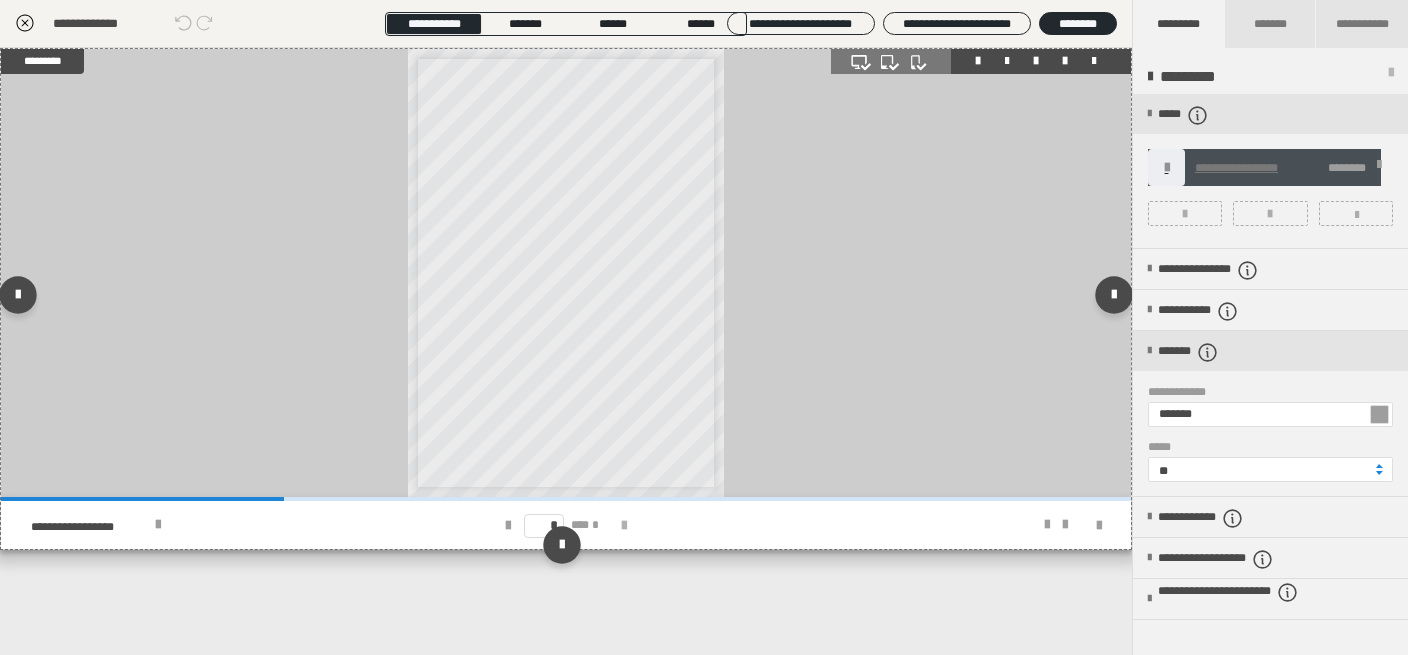 click at bounding box center (624, 526) 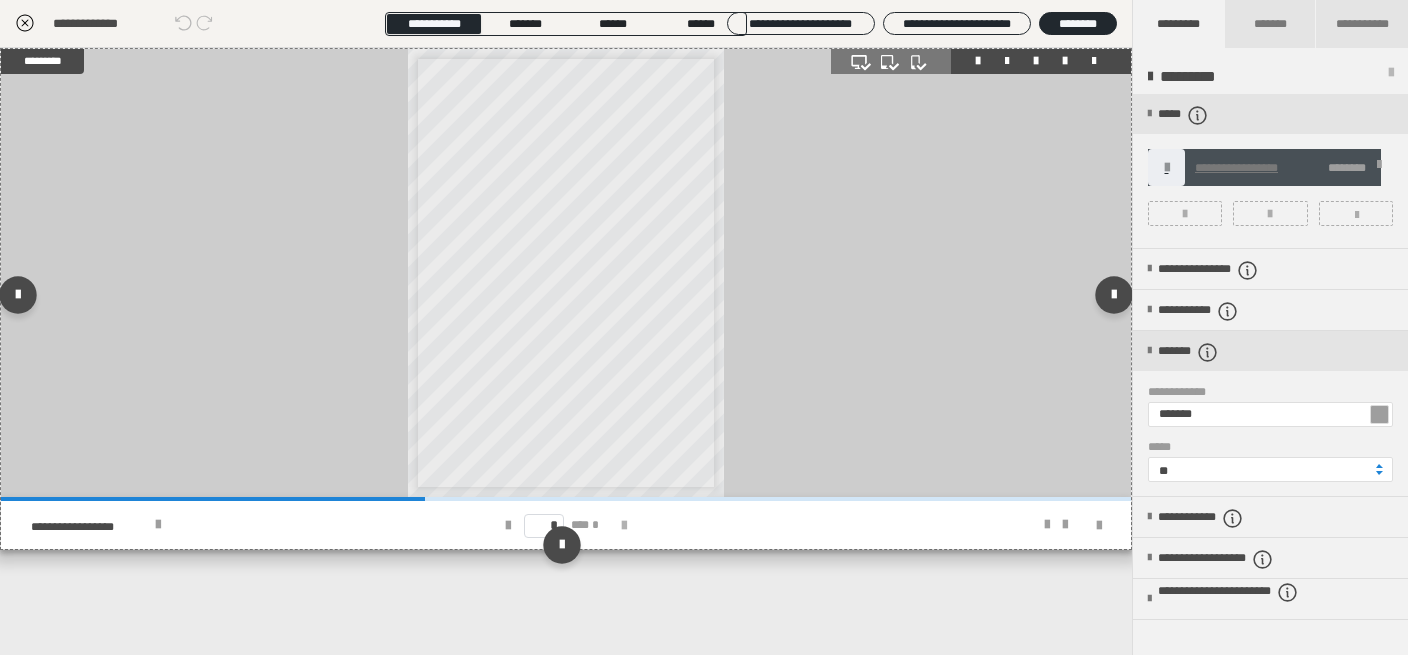 click at bounding box center [624, 526] 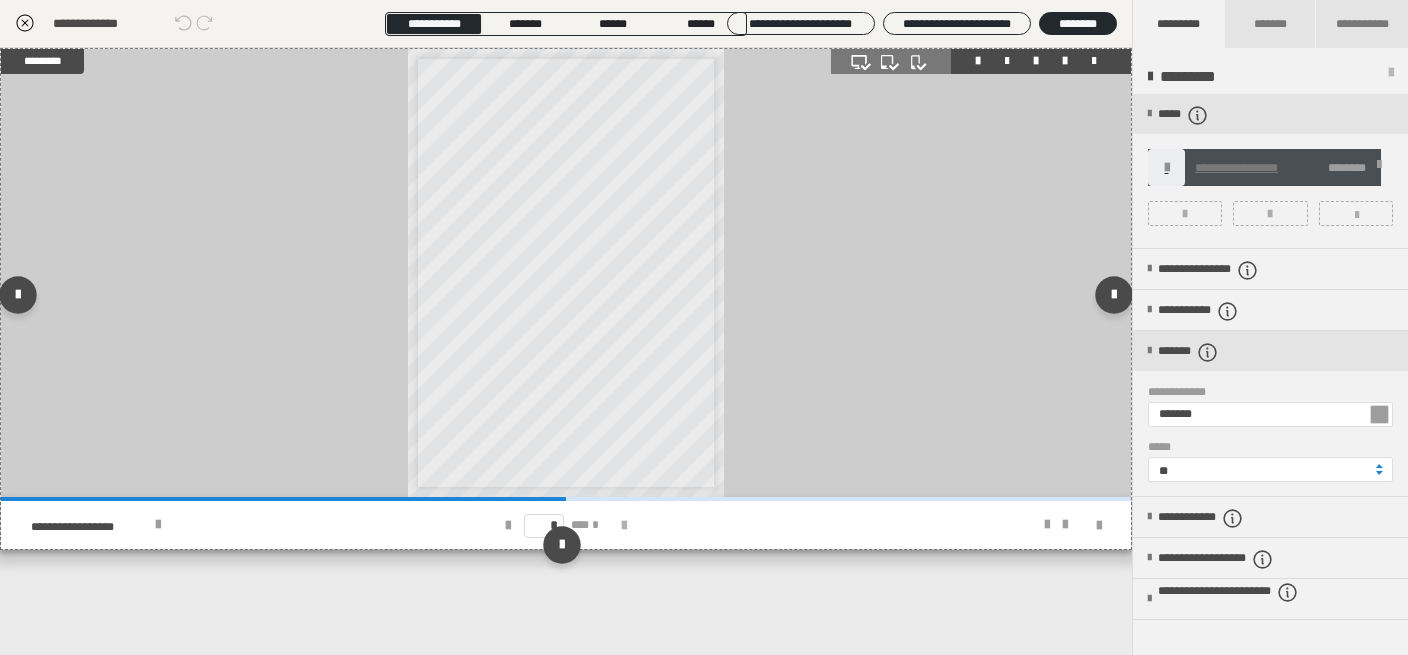 click at bounding box center [624, 526] 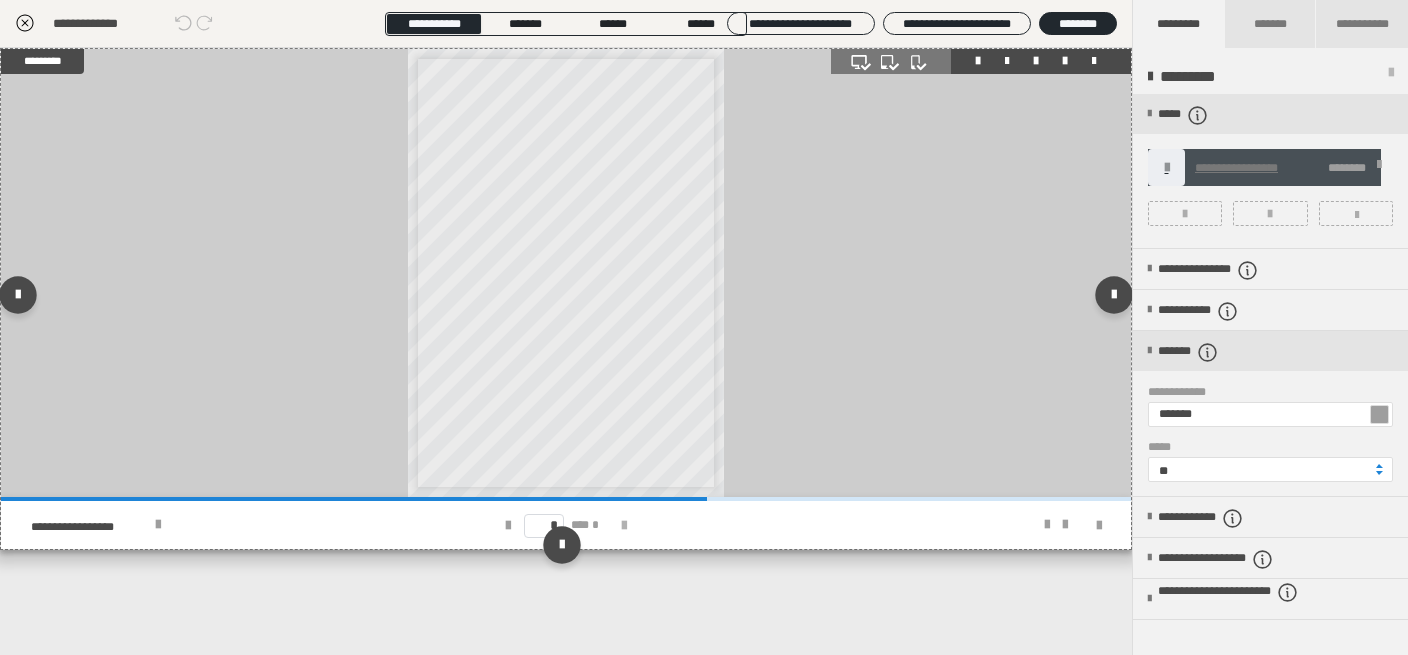 click at bounding box center (624, 526) 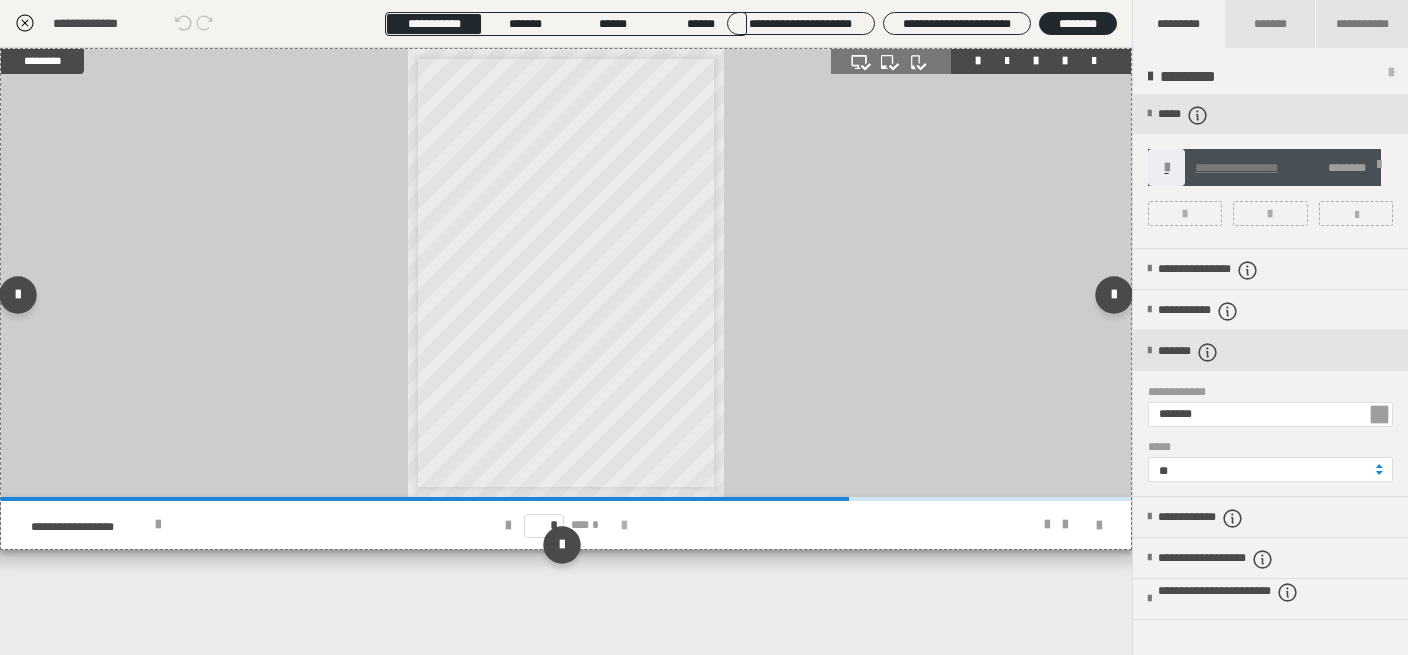 click at bounding box center [624, 526] 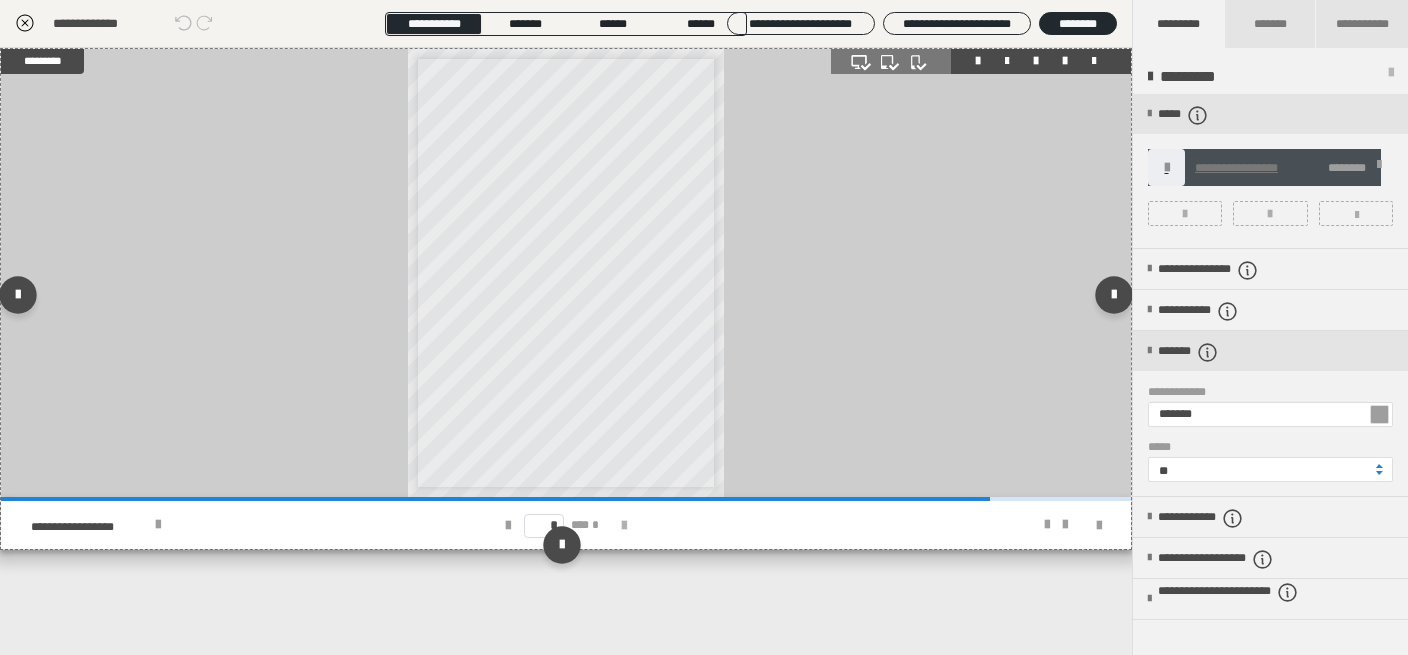 click at bounding box center [624, 526] 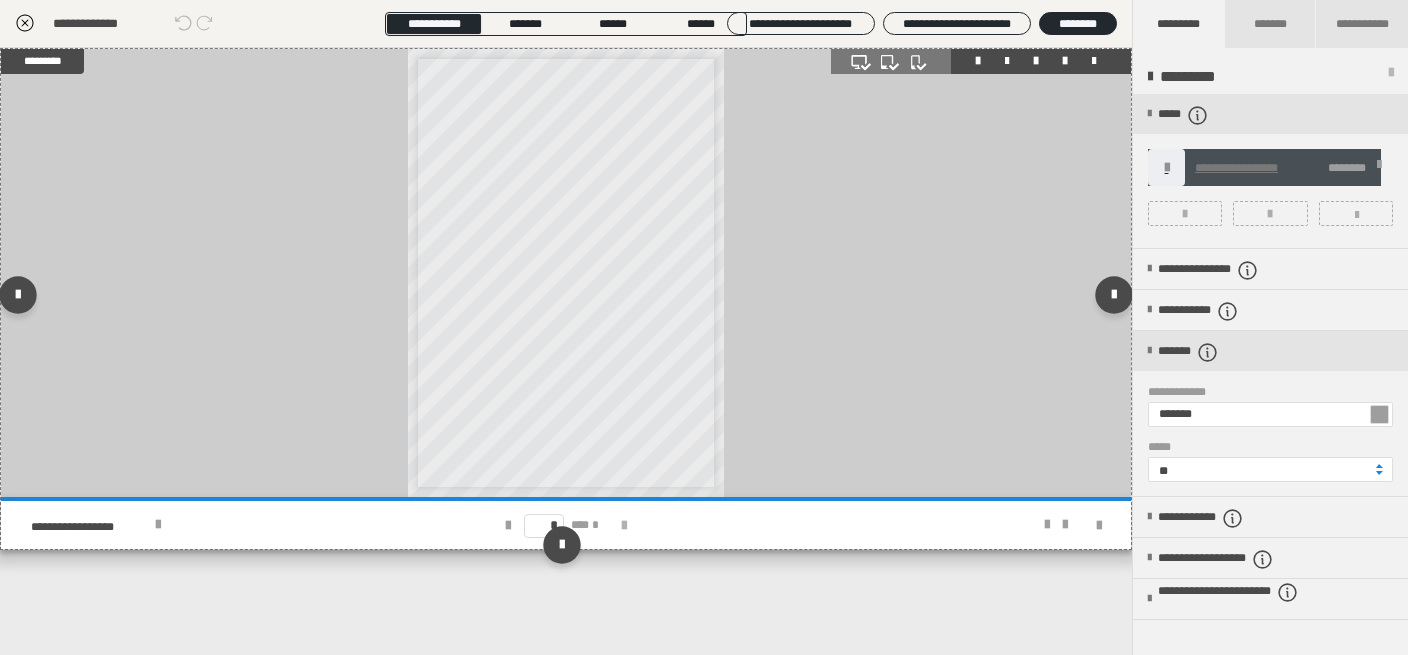 click on "* *** *" at bounding box center [565, 525] 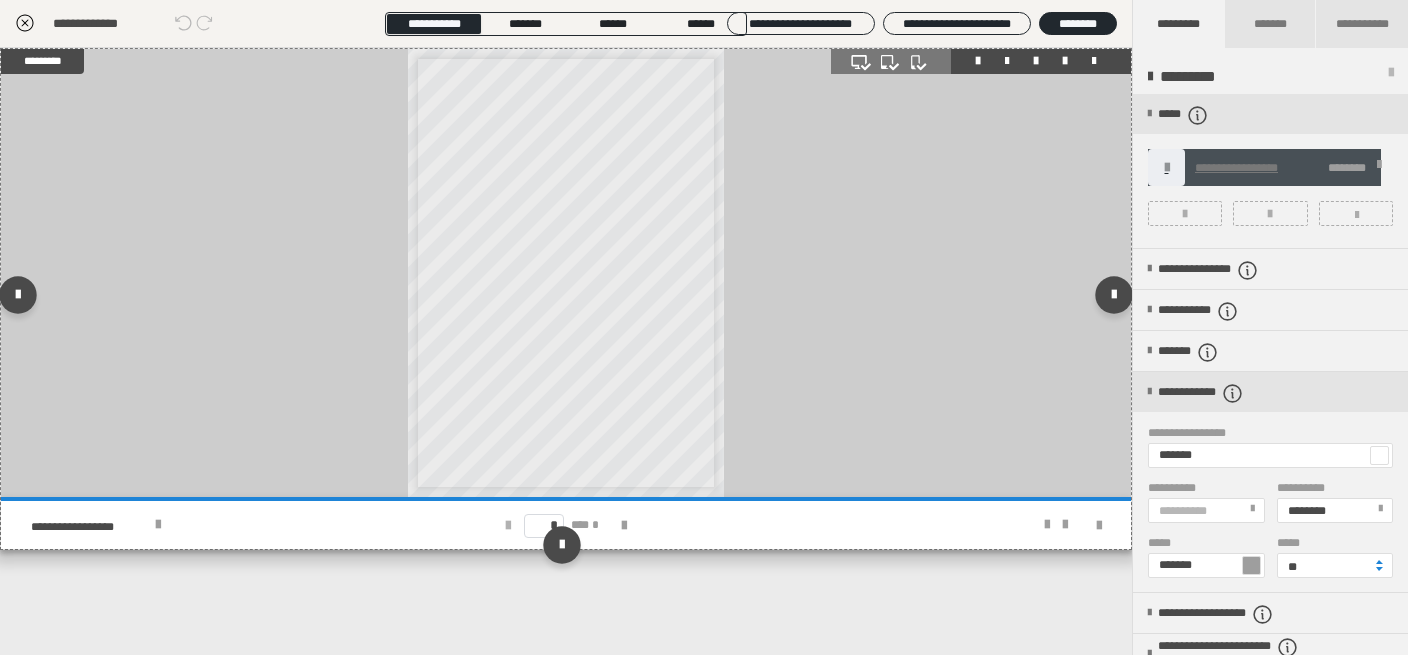 click at bounding box center (508, 526) 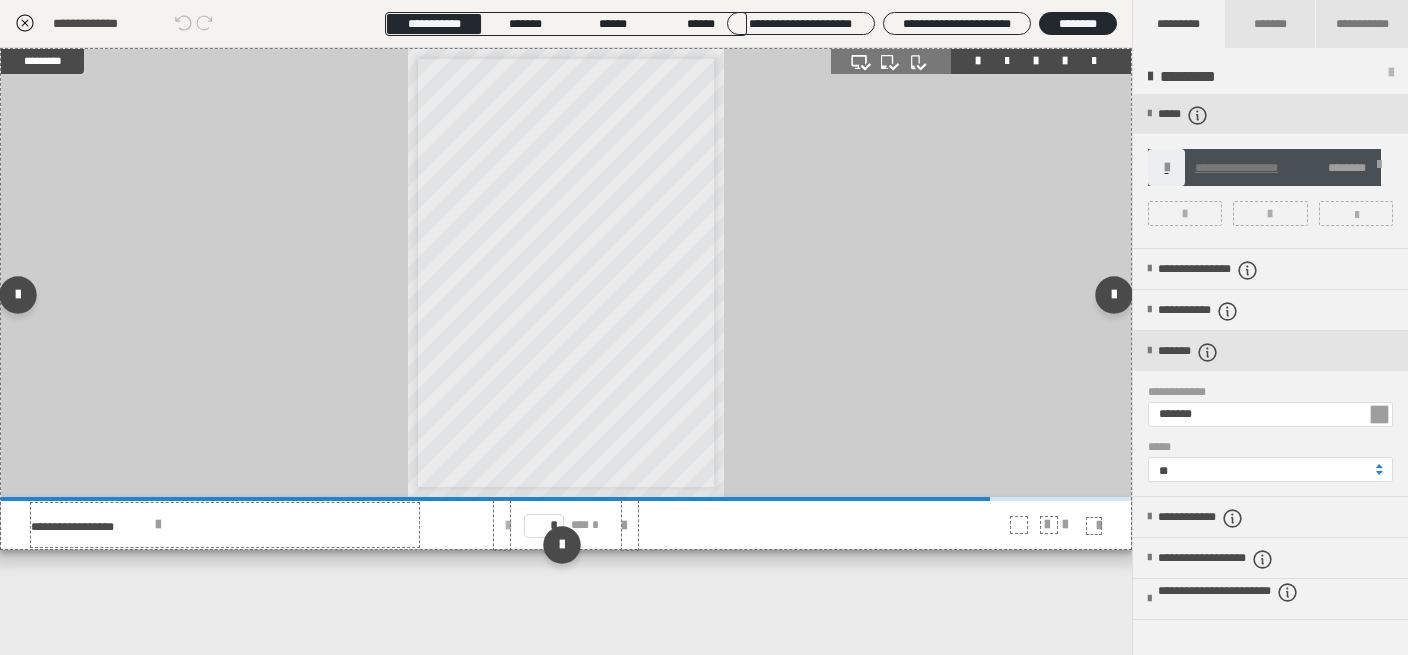 click at bounding box center [508, 526] 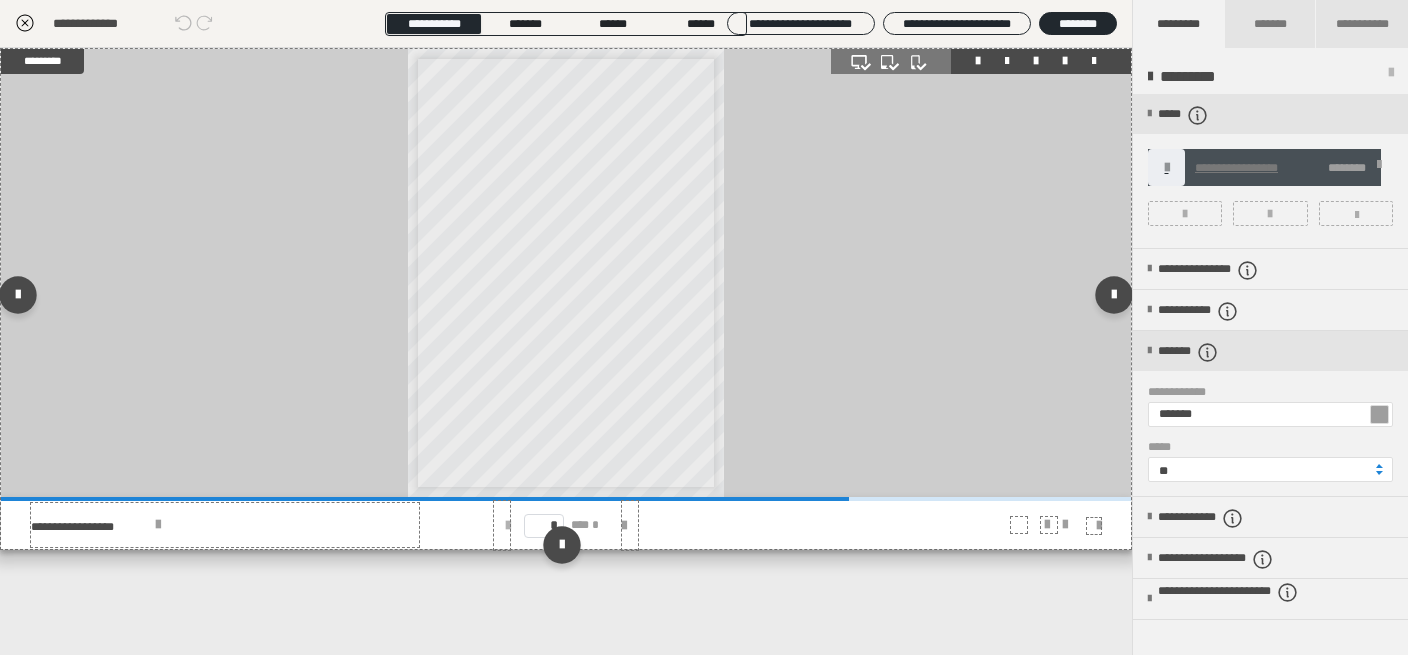 click at bounding box center (508, 526) 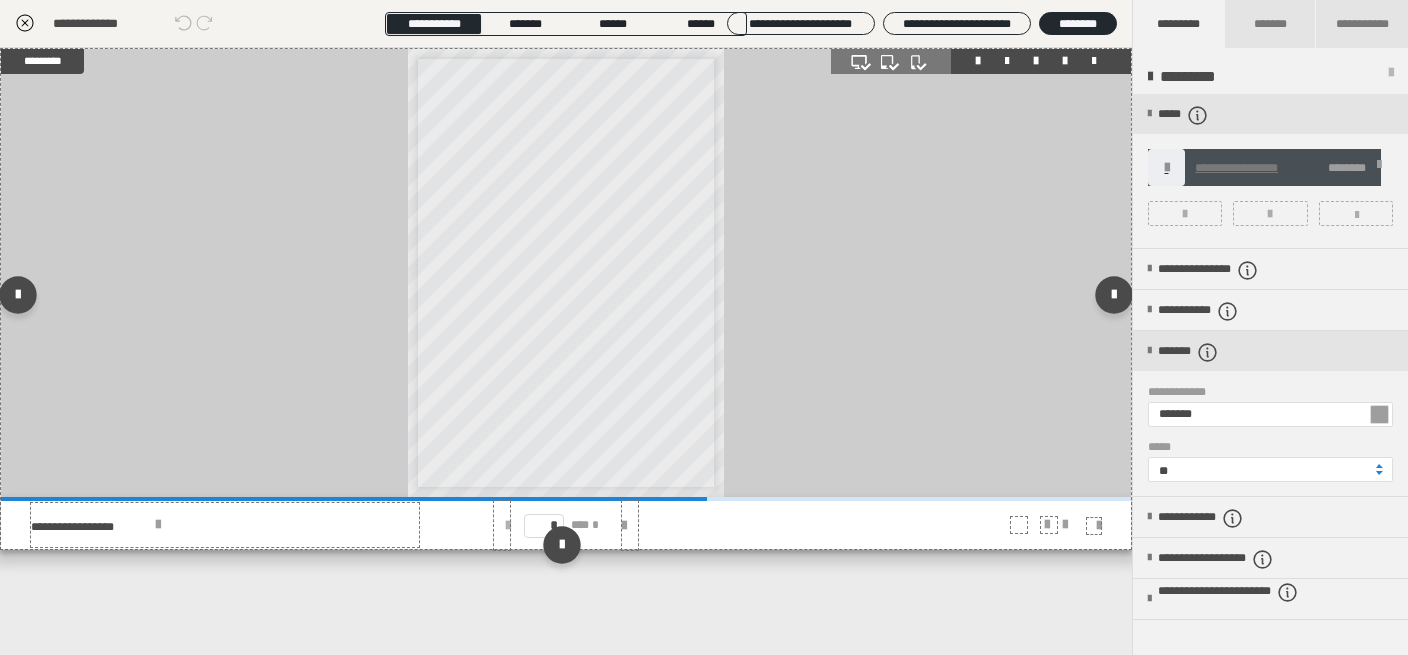 click at bounding box center (508, 526) 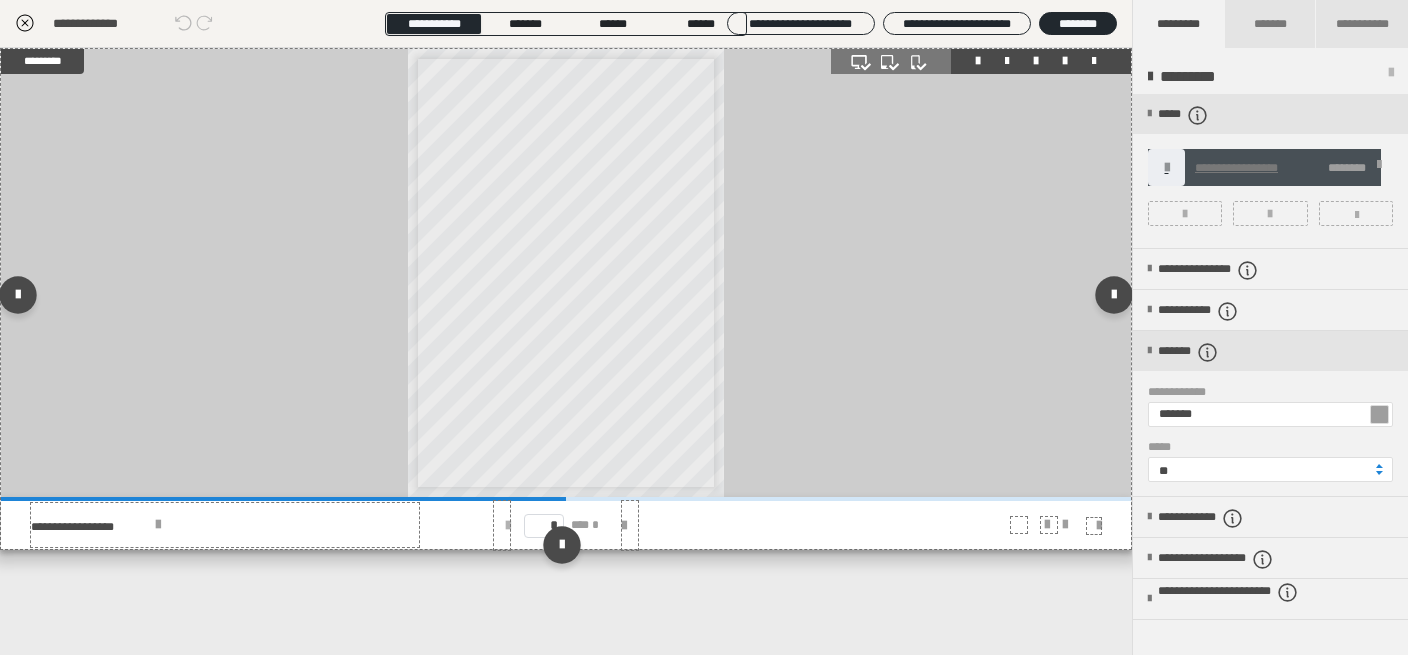 click at bounding box center [508, 526] 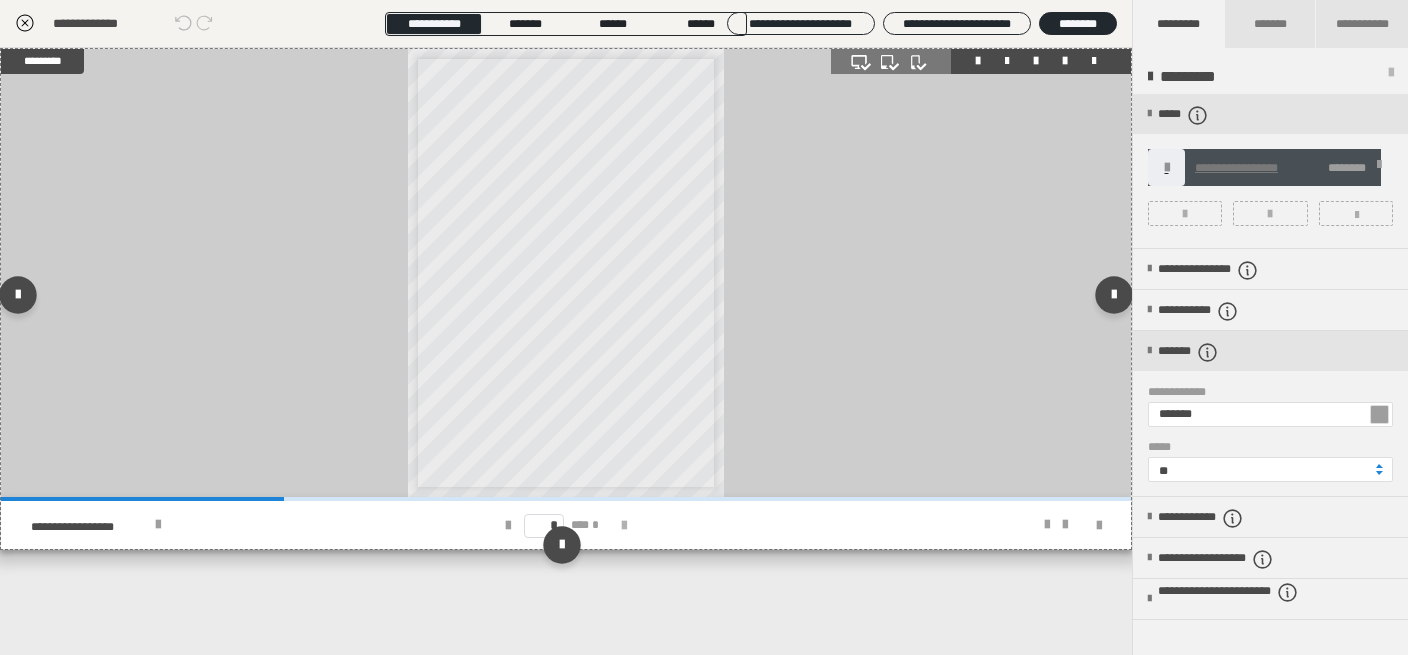 click at bounding box center [624, 525] 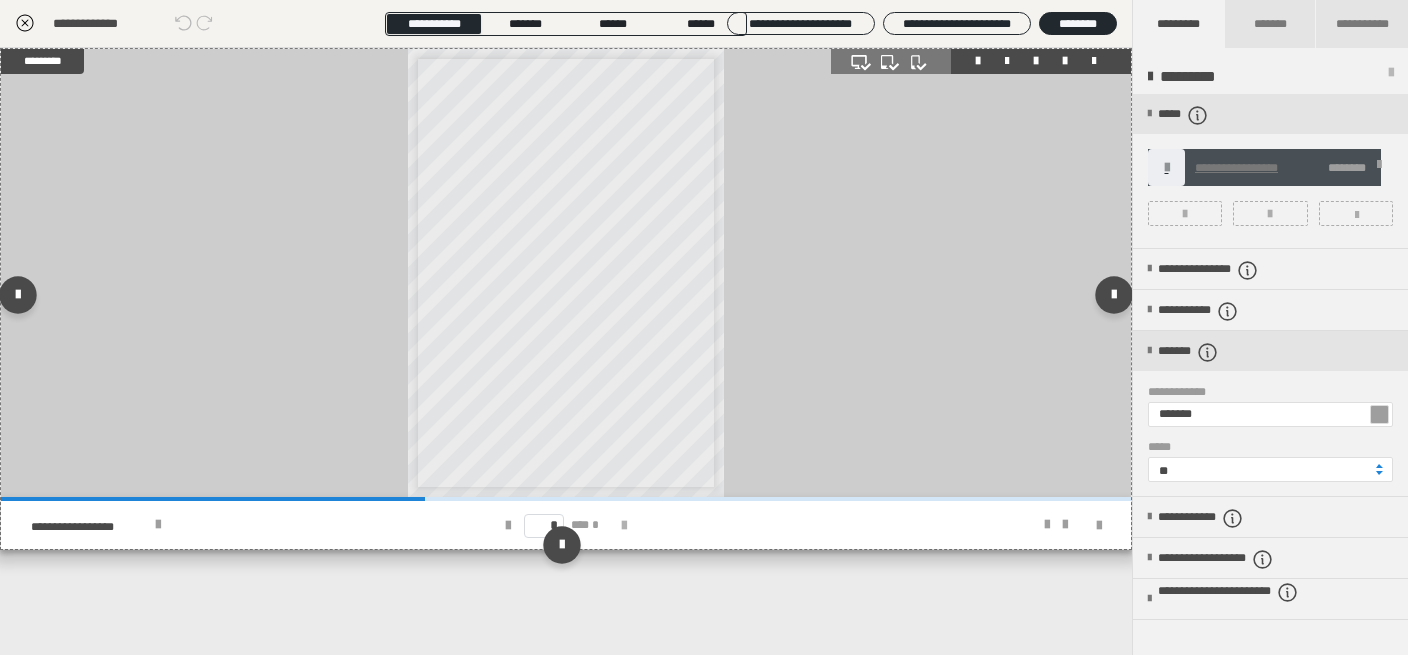 click at bounding box center (624, 525) 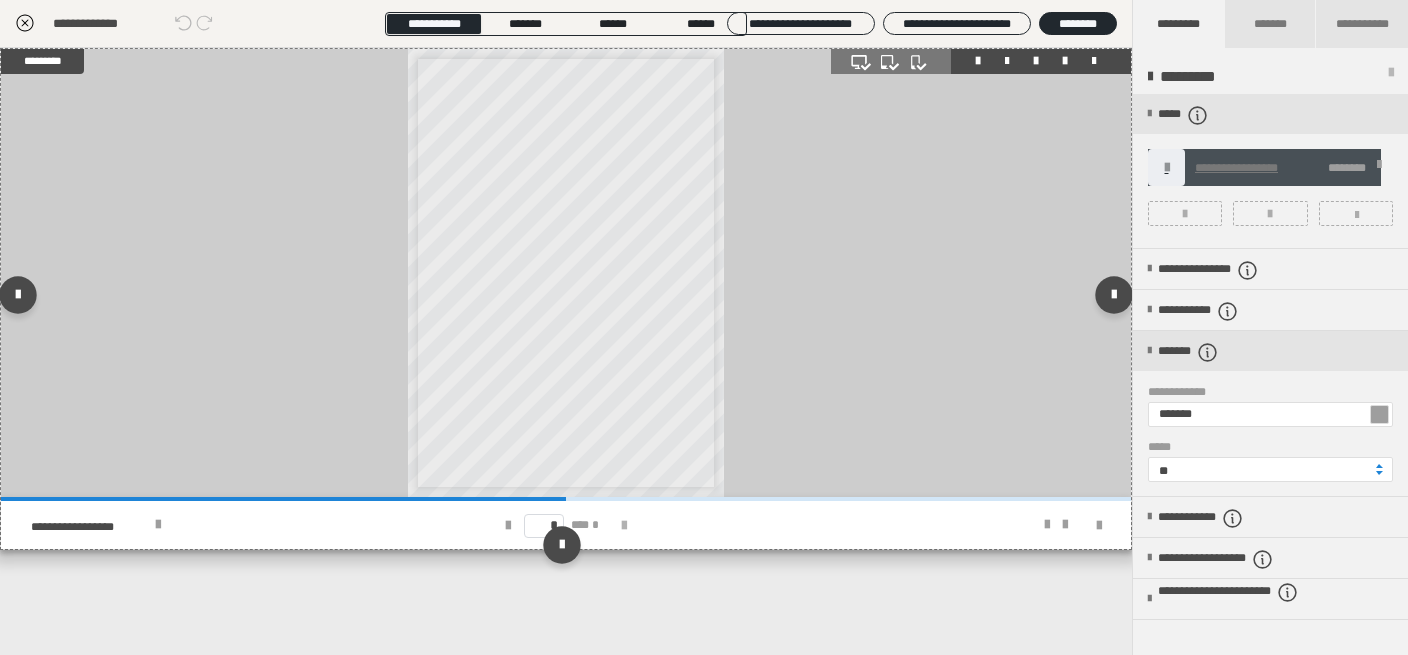 click at bounding box center (624, 525) 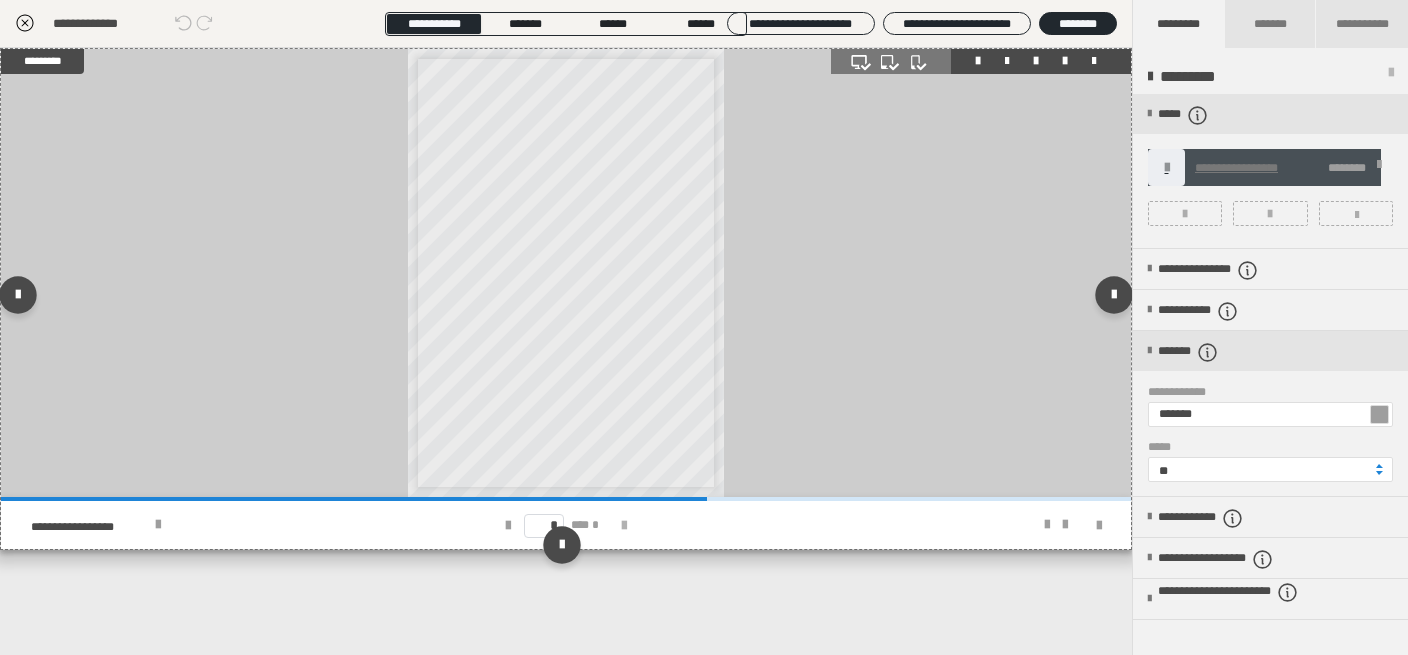 click at bounding box center [624, 525] 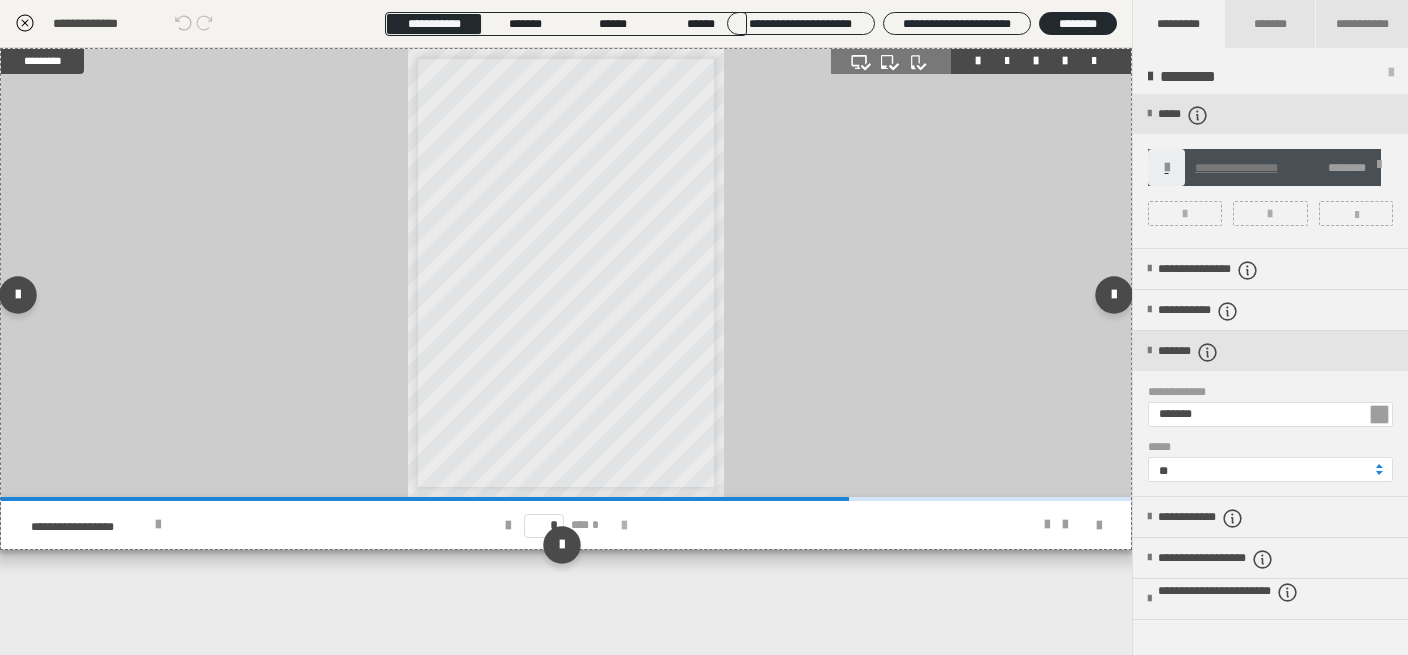 click at bounding box center [624, 525] 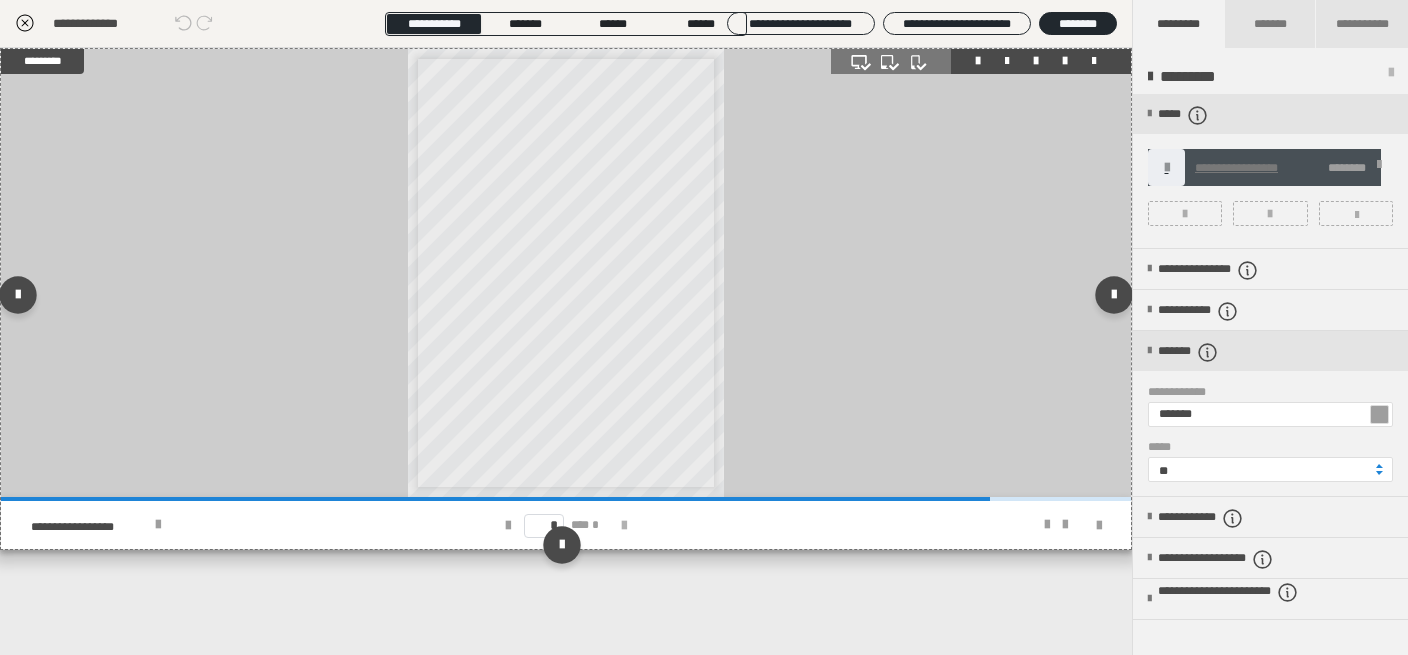 click at bounding box center (624, 525) 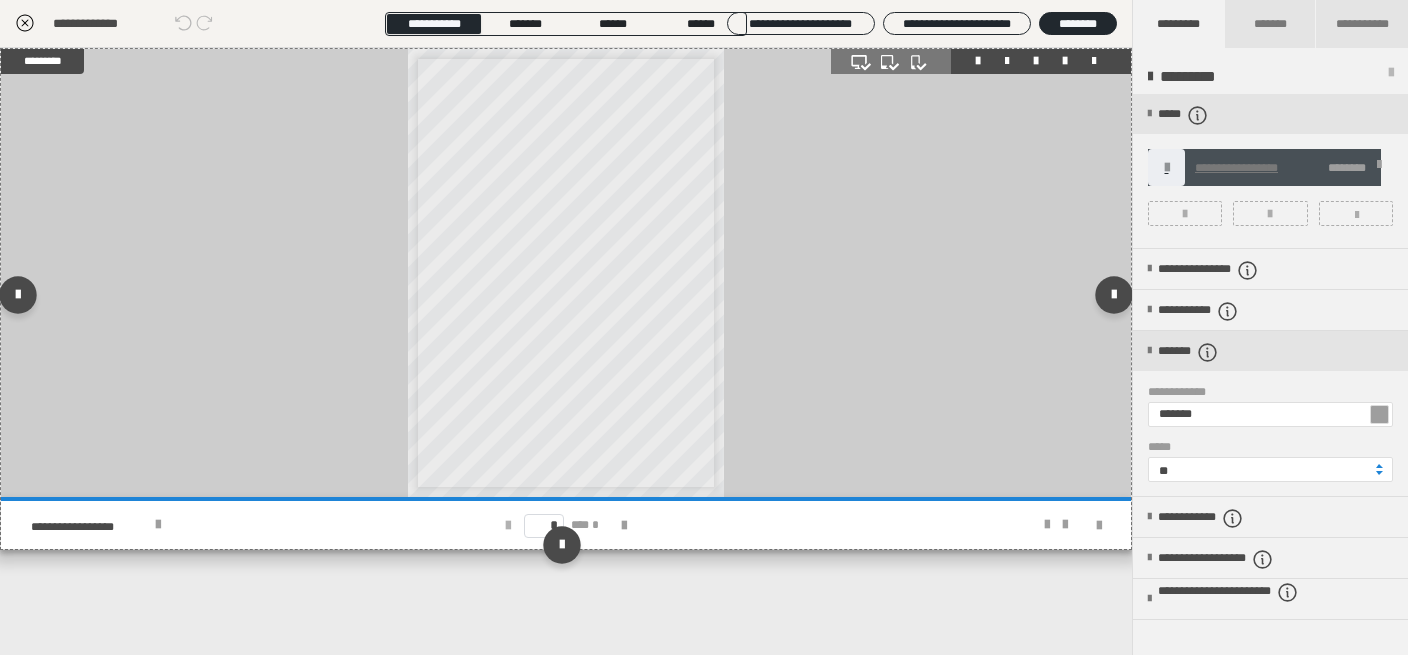 click at bounding box center (508, 526) 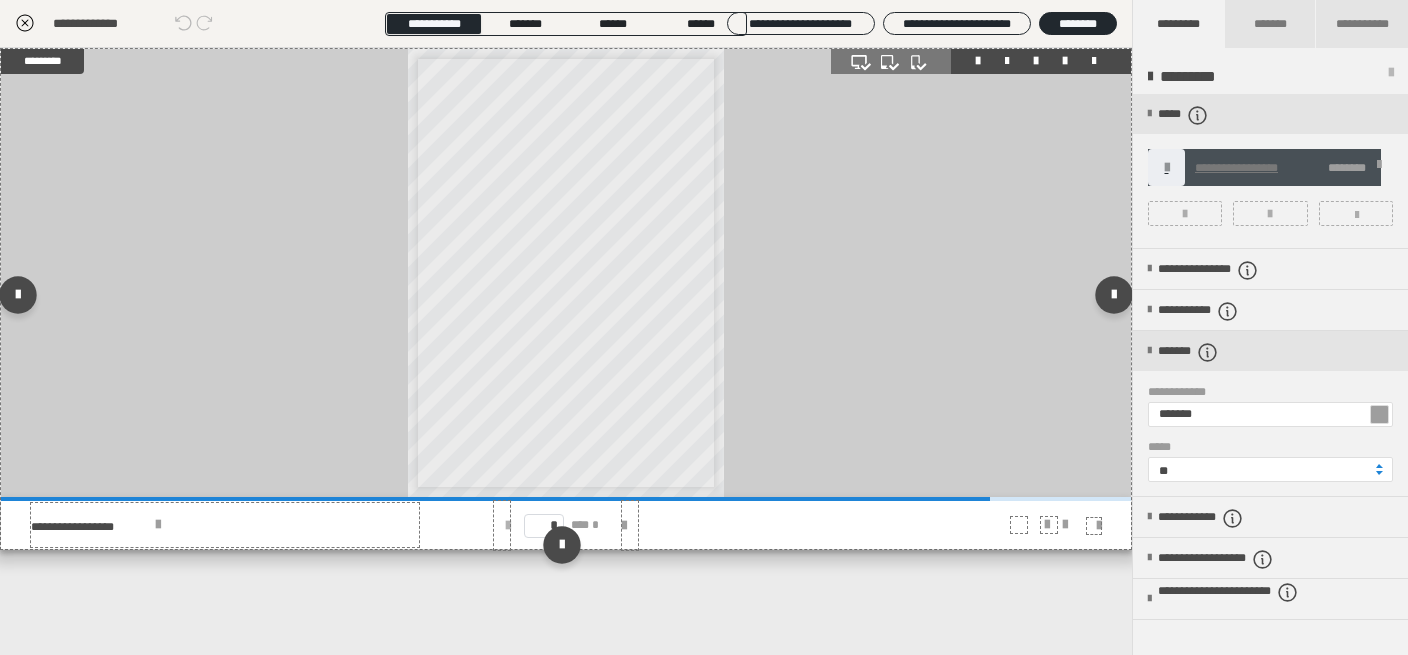 click at bounding box center (508, 526) 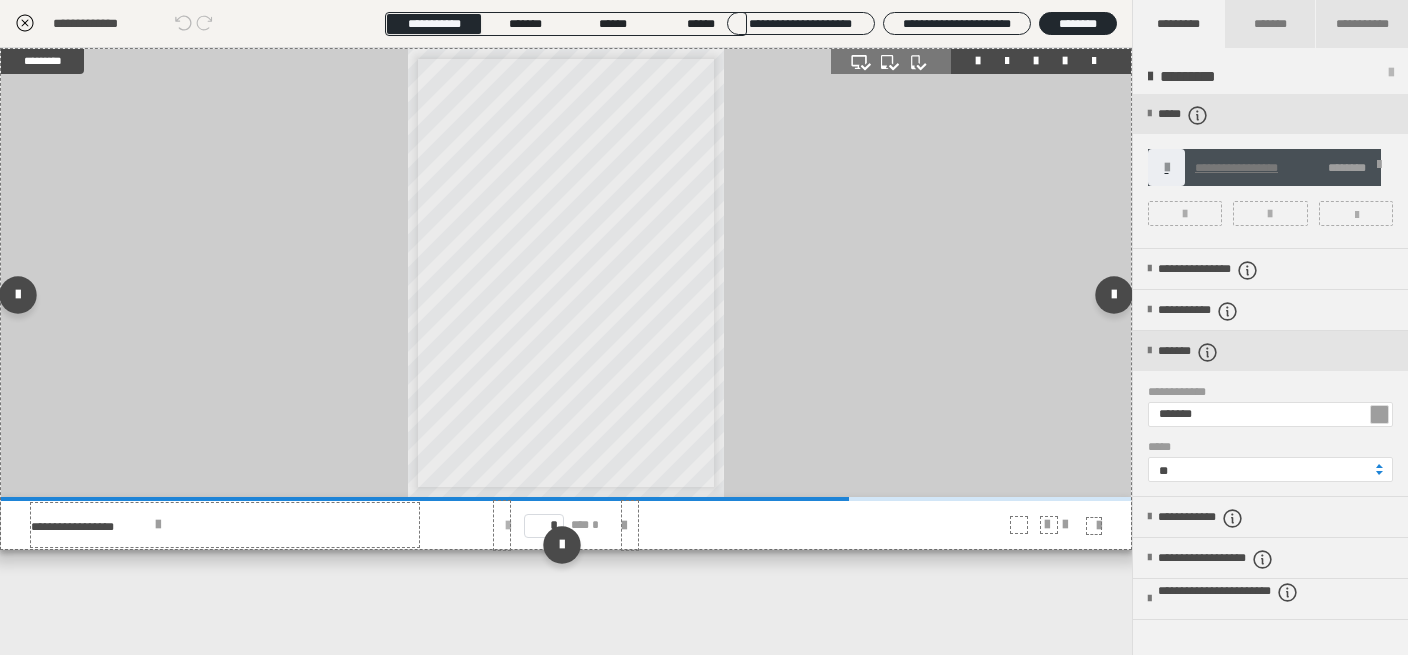 click at bounding box center [508, 526] 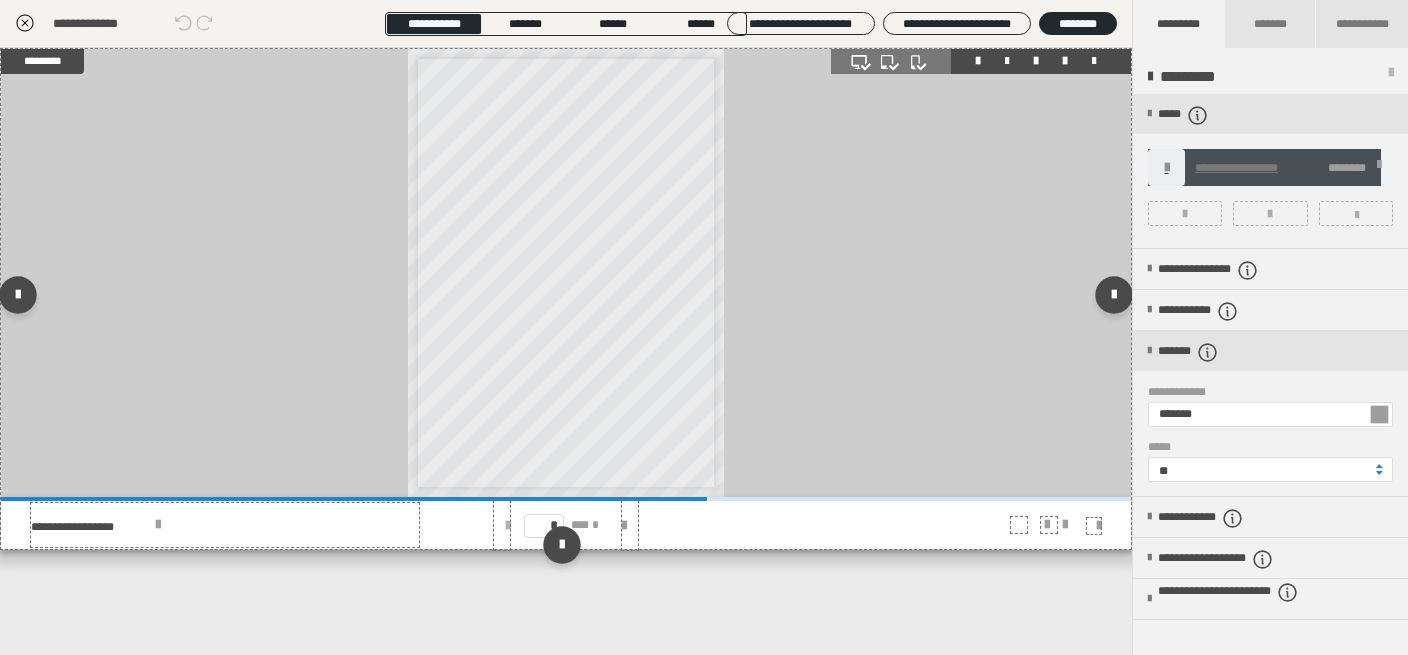 click at bounding box center [508, 526] 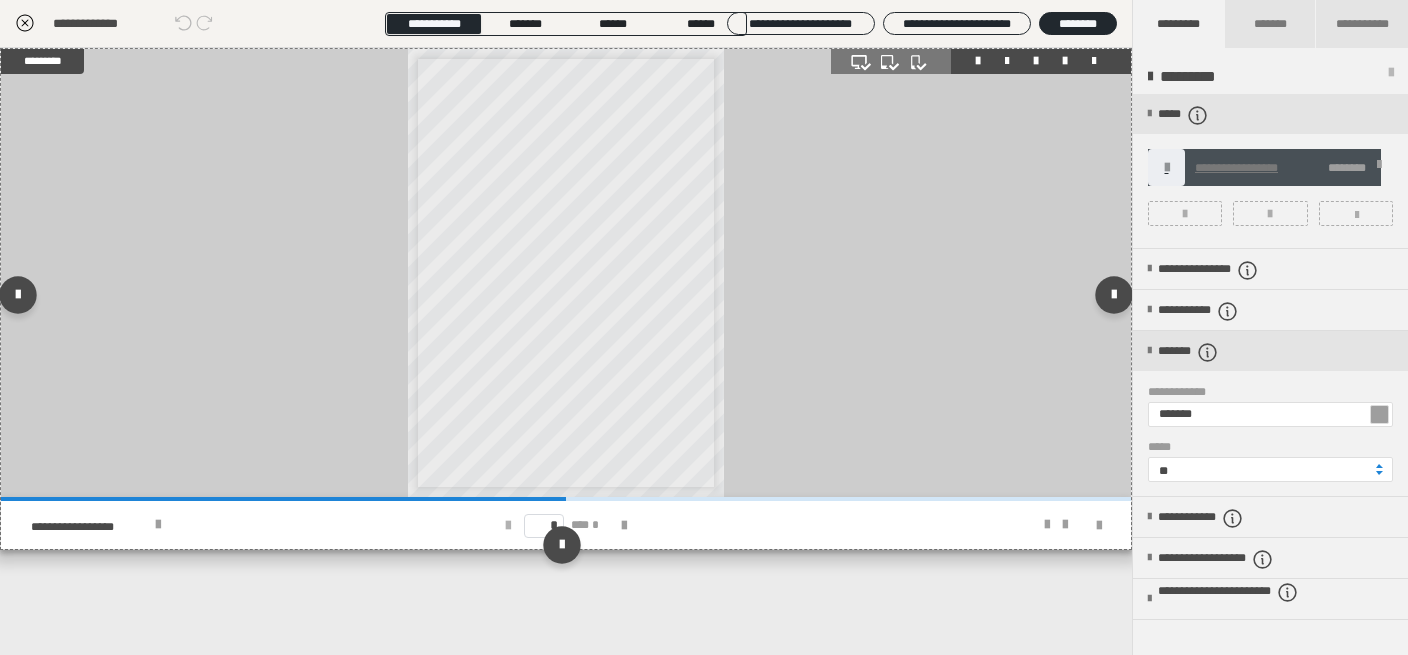 click at bounding box center [508, 526] 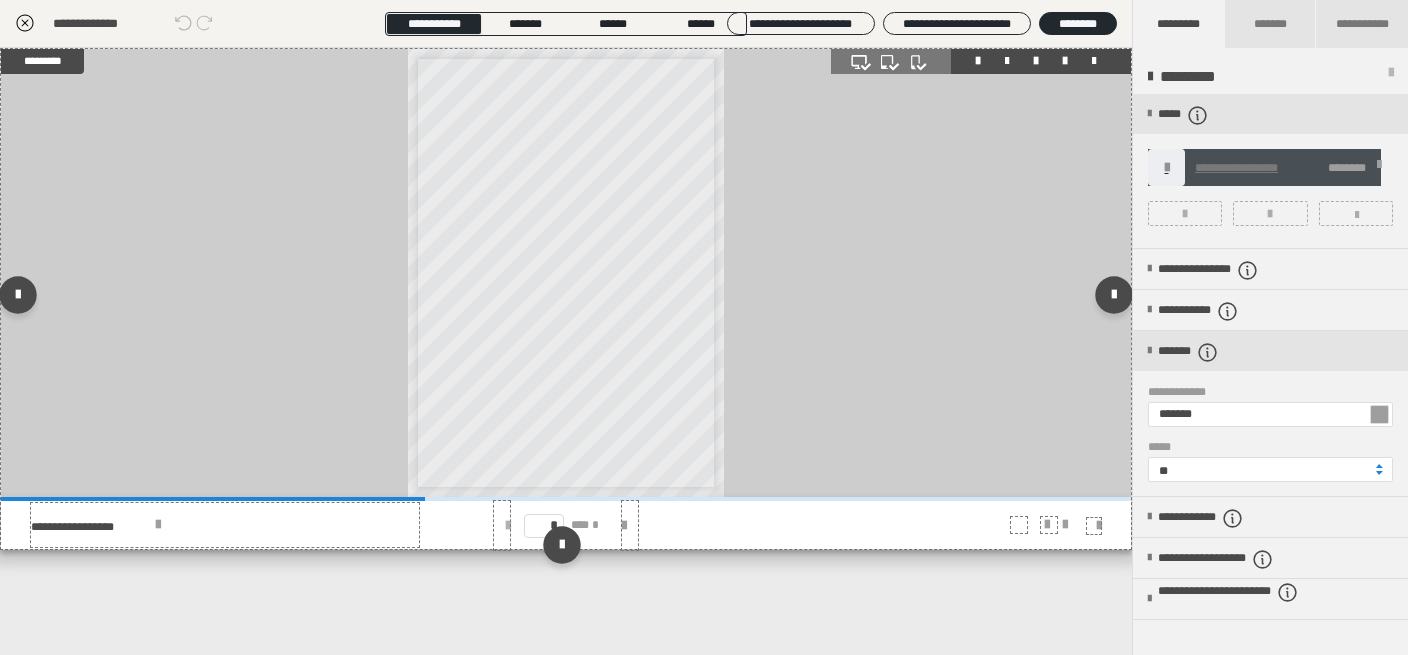click at bounding box center (508, 526) 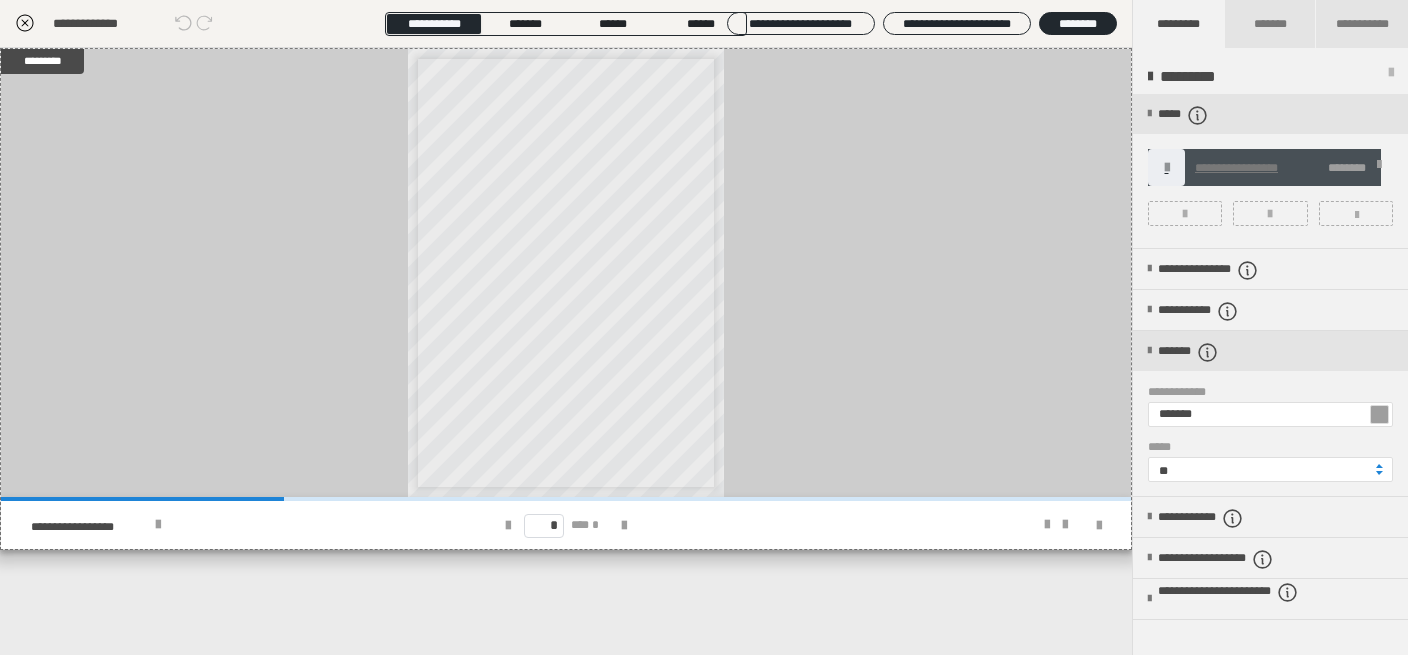 click 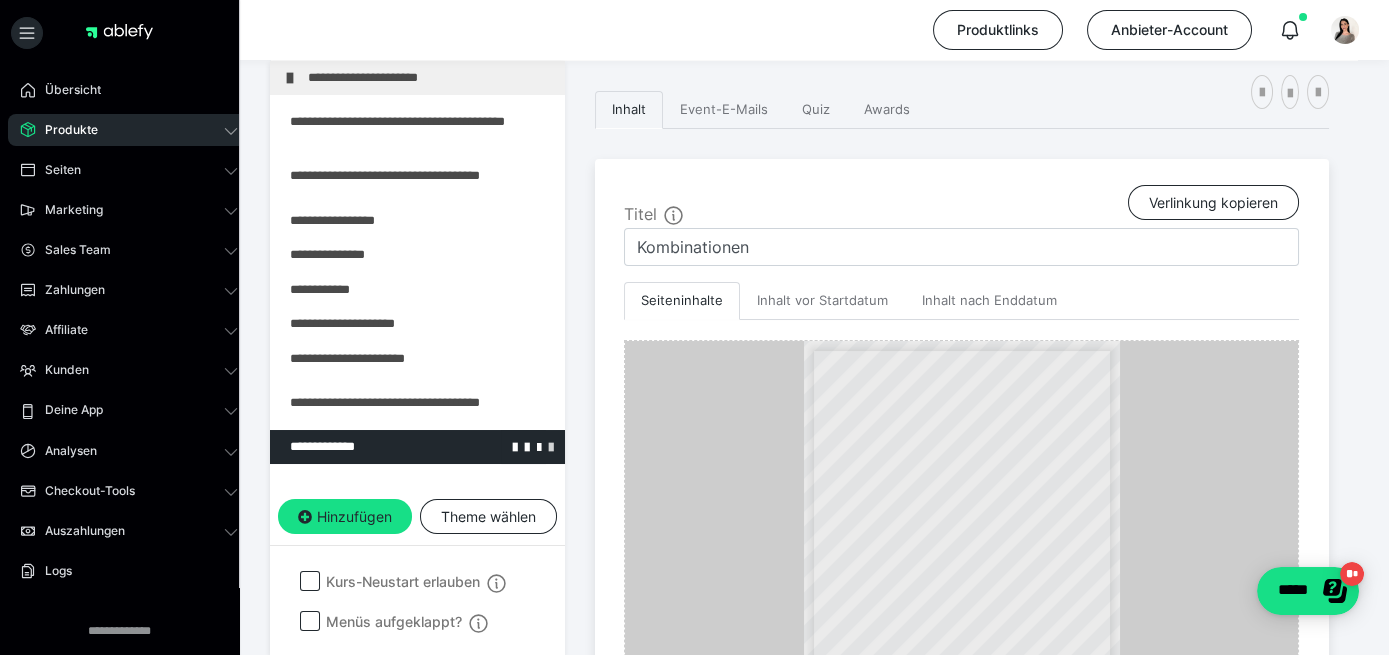 click at bounding box center [551, 446] 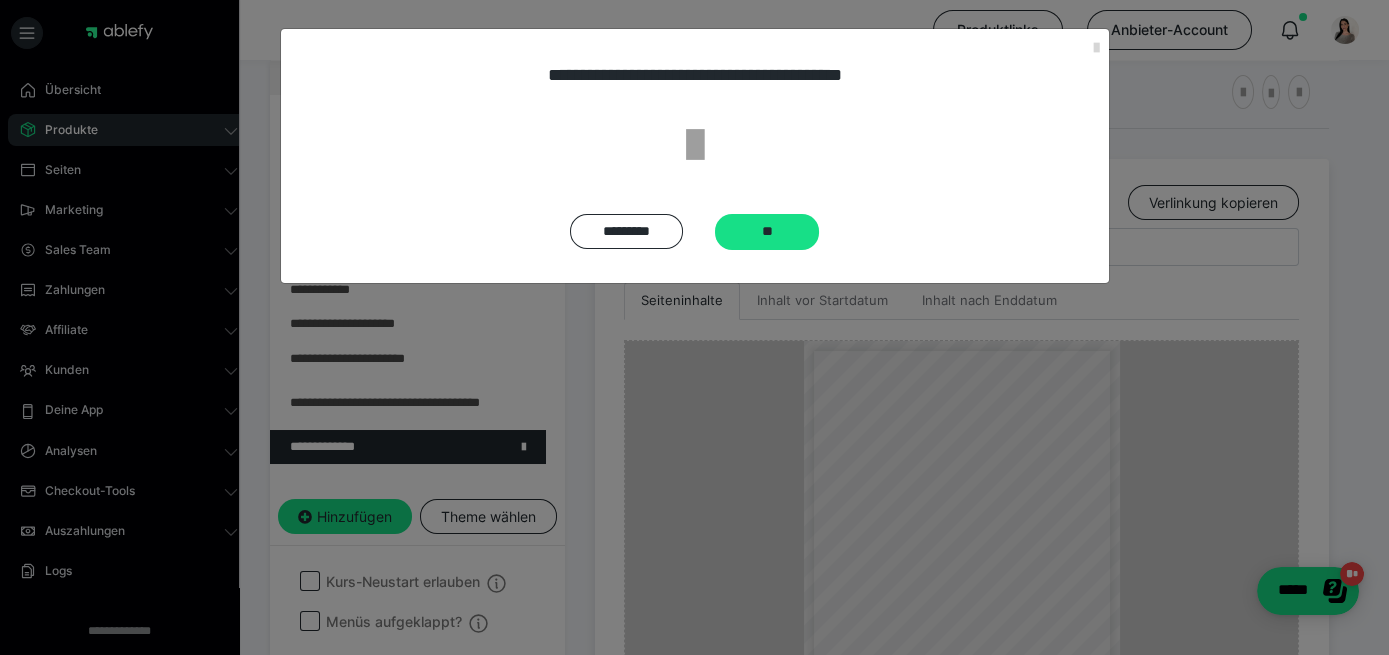 click on "**********" at bounding box center (695, 156) 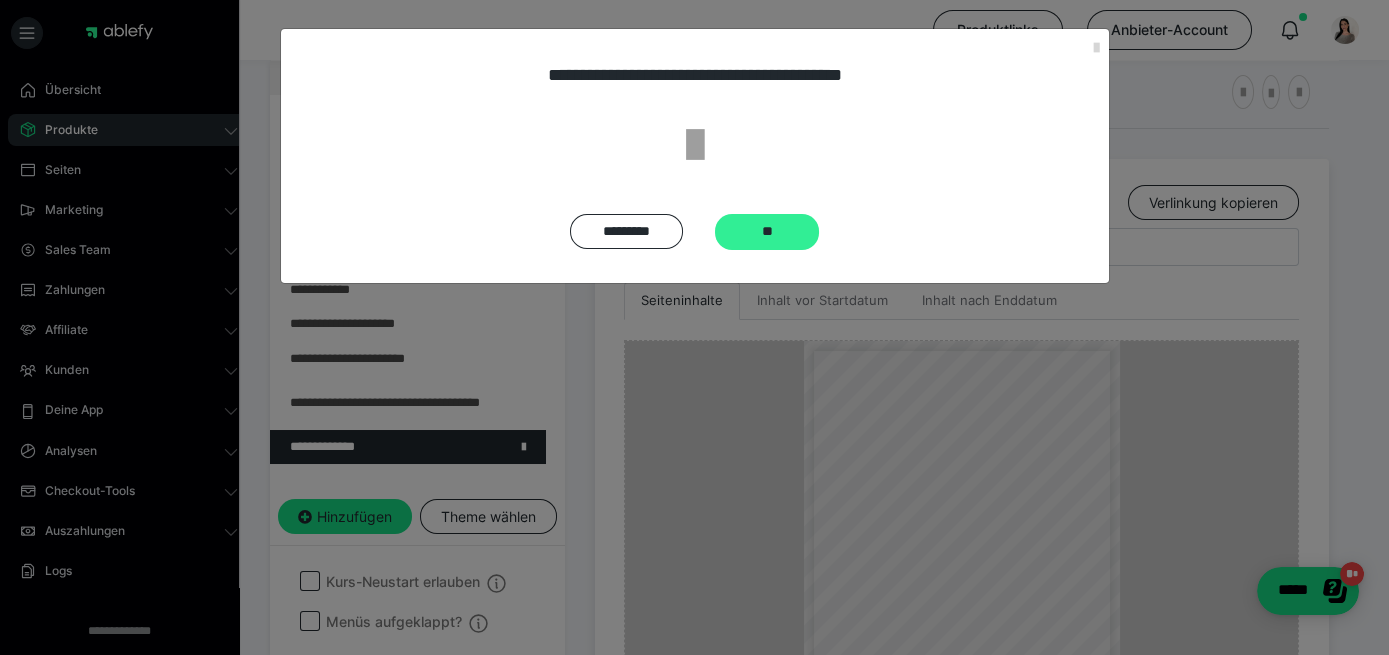 click on "**" at bounding box center (767, 232) 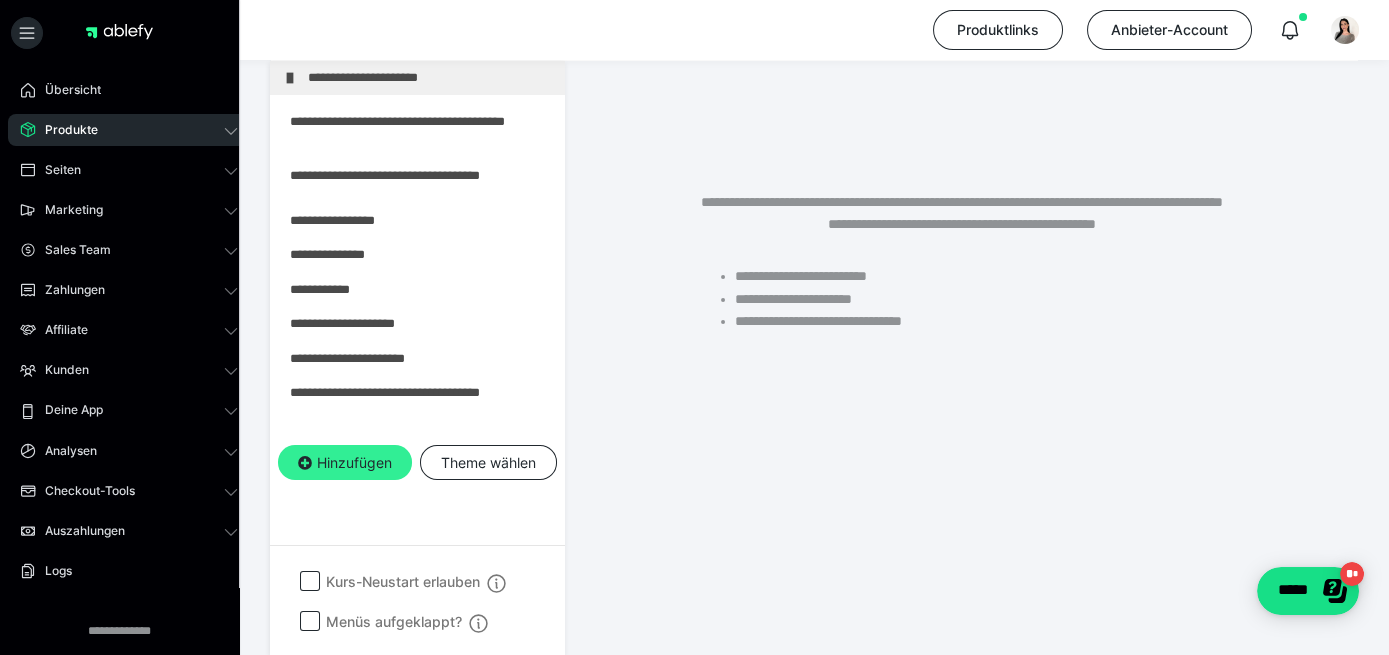 click at bounding box center (305, 463) 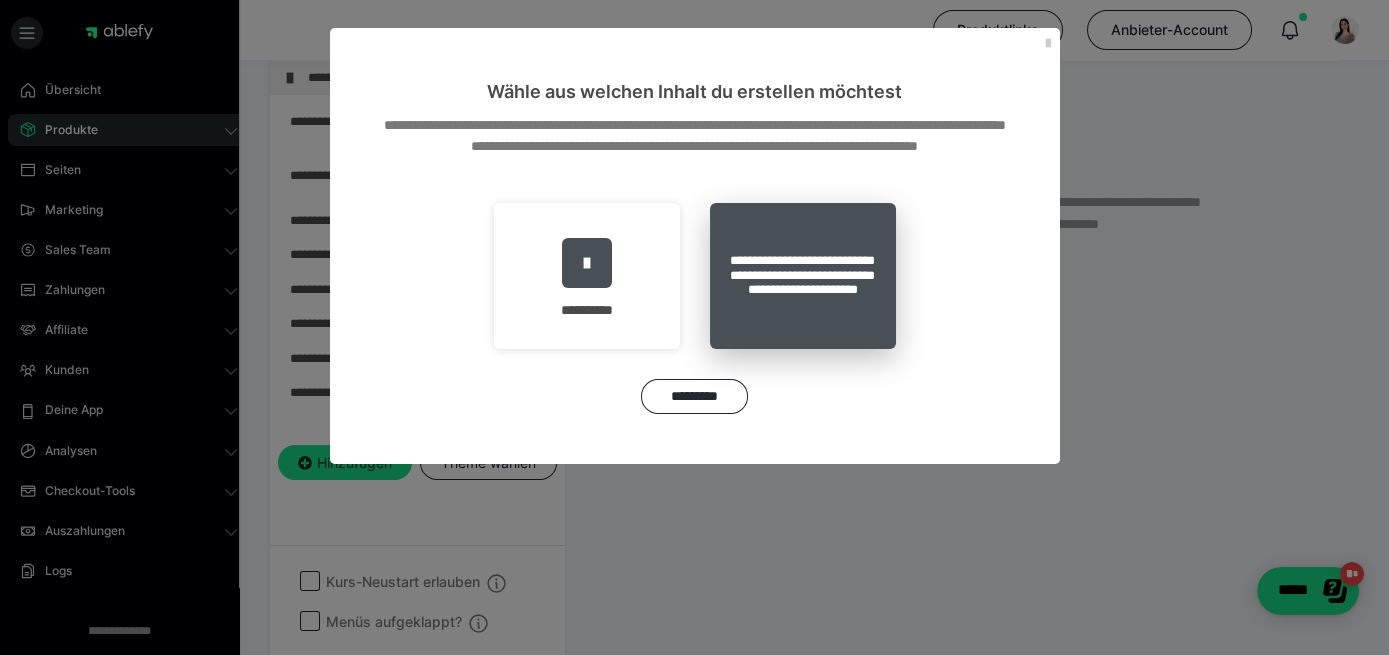 click on "**********" at bounding box center (803, 276) 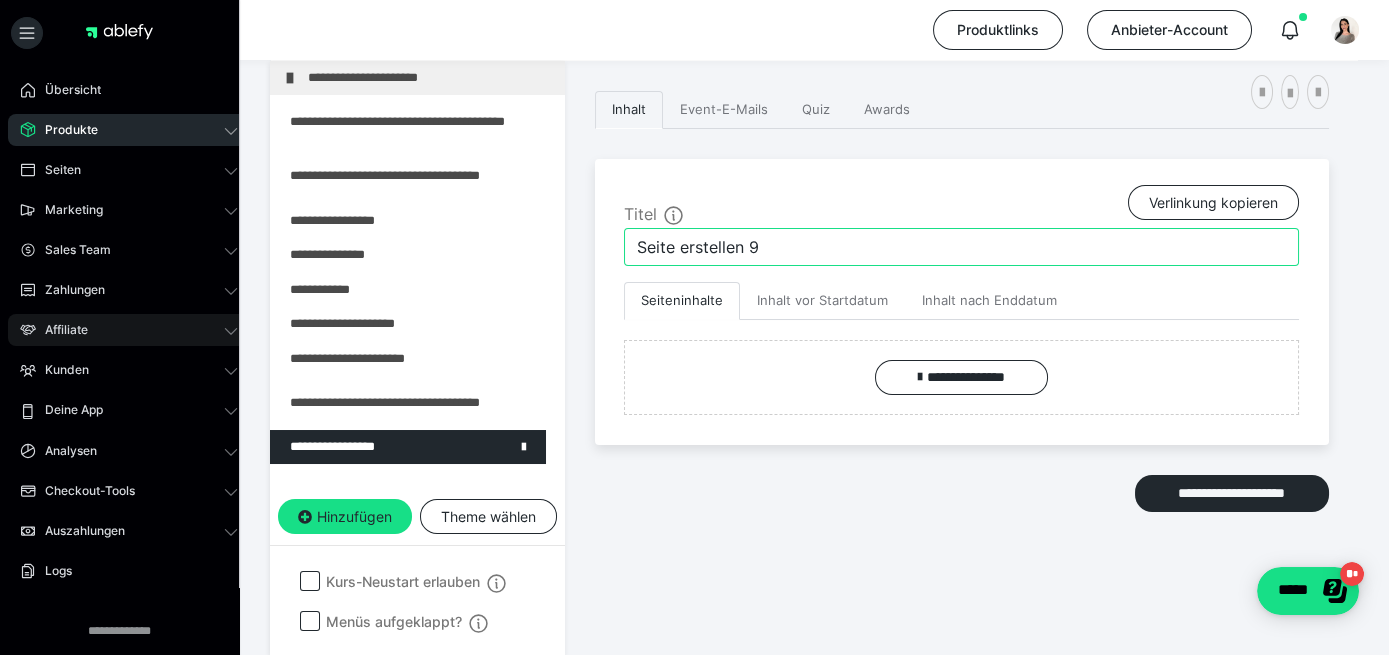 drag, startPoint x: 843, startPoint y: 258, endPoint x: 45, endPoint y: 342, distance: 802.4089 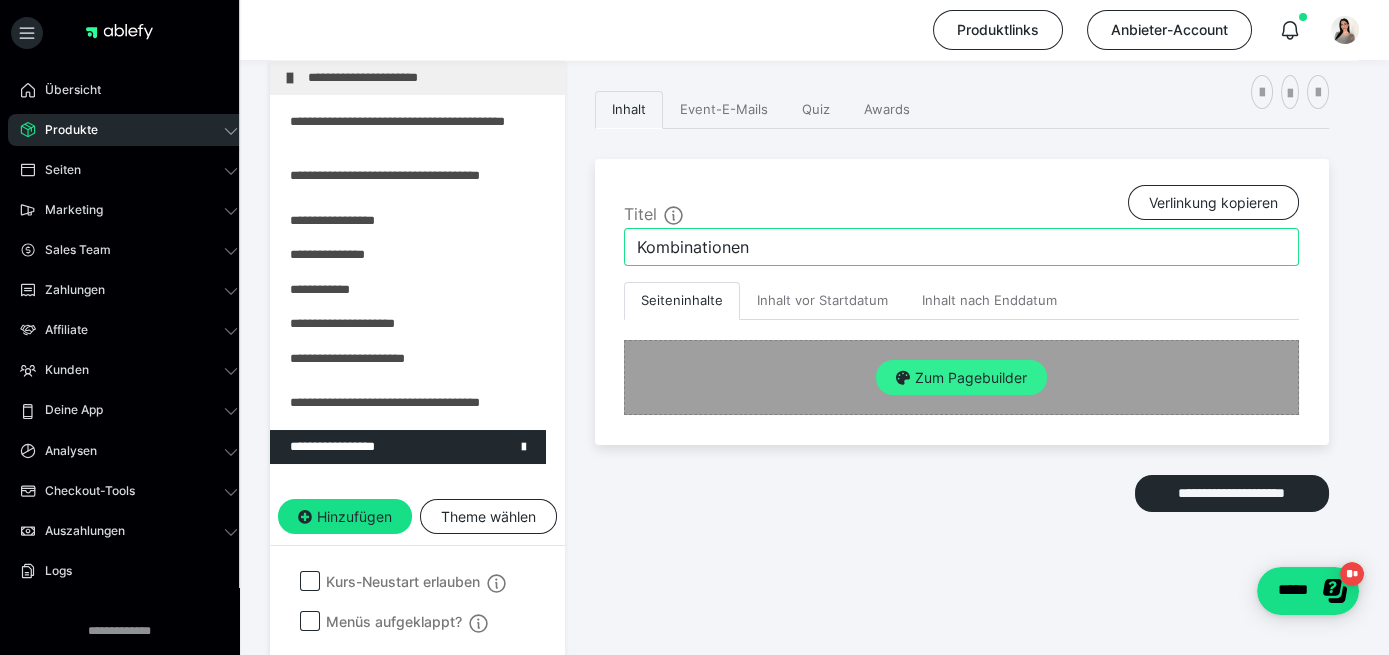 type on "Kombinationen" 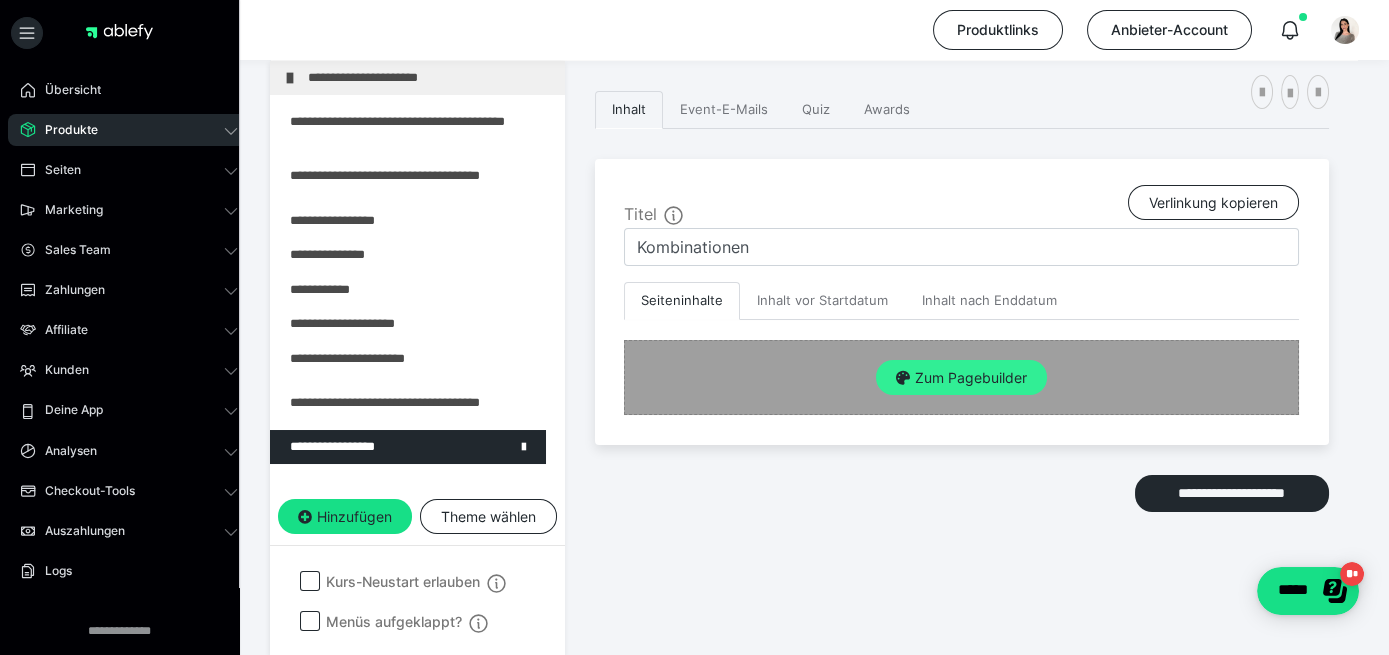 click on "Zum Pagebuilder" at bounding box center (961, 378) 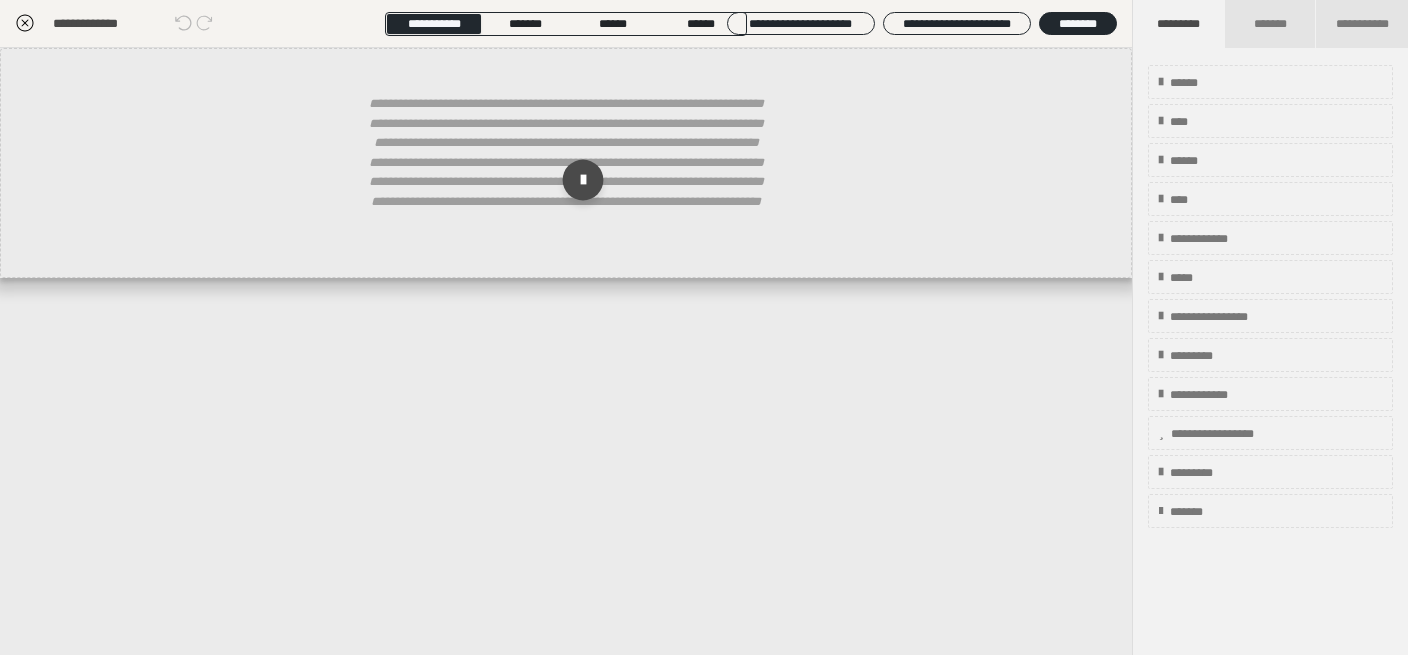 click at bounding box center [583, 180] 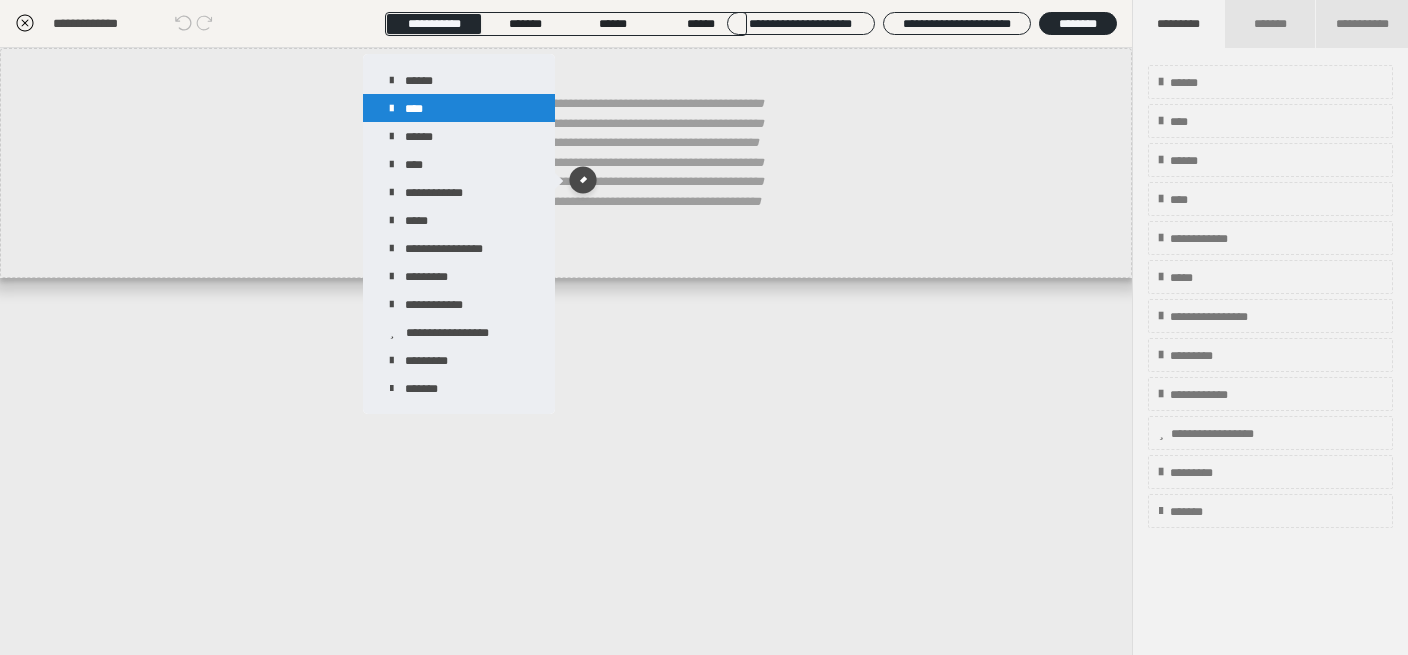 click on "****" at bounding box center [459, 108] 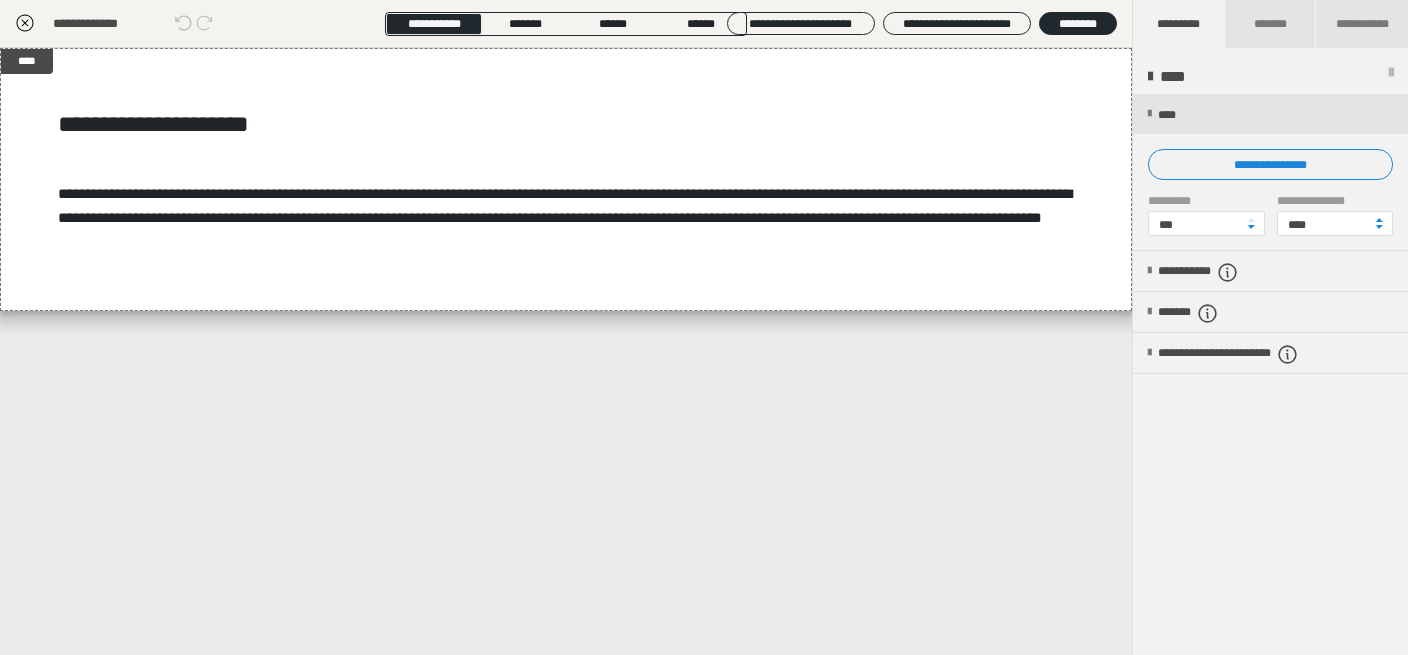click 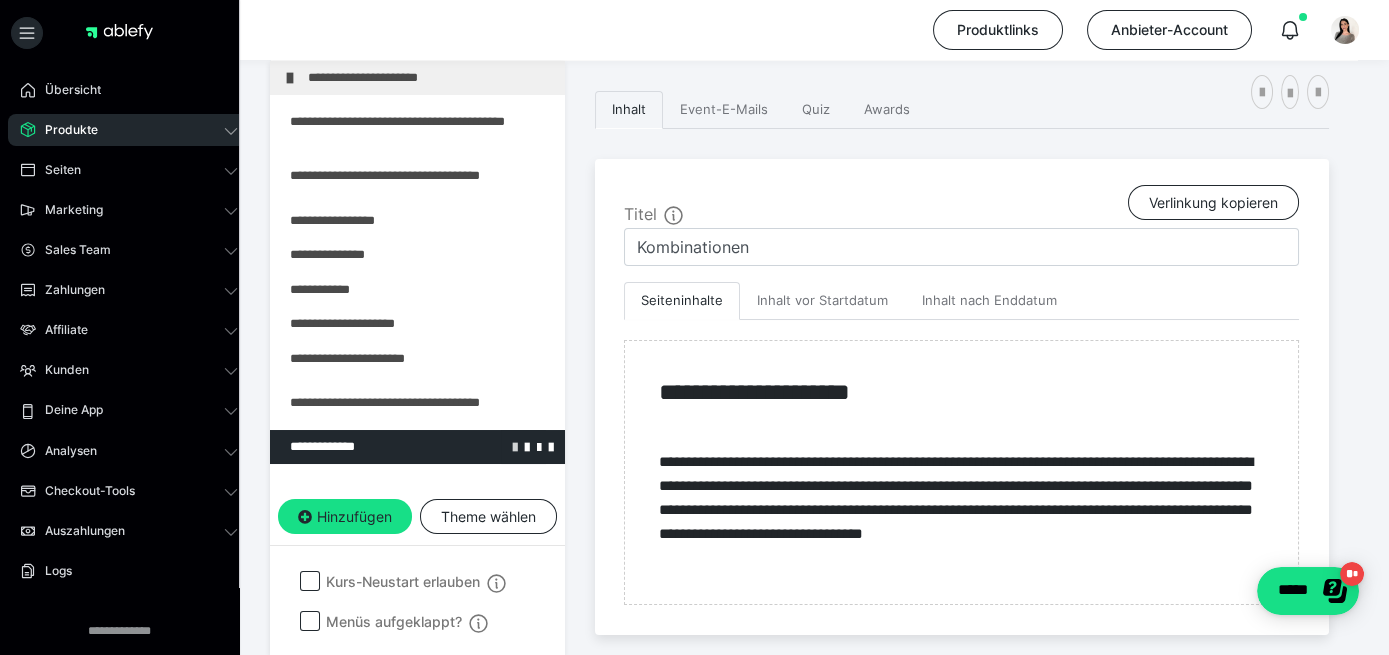 click at bounding box center [515, 446] 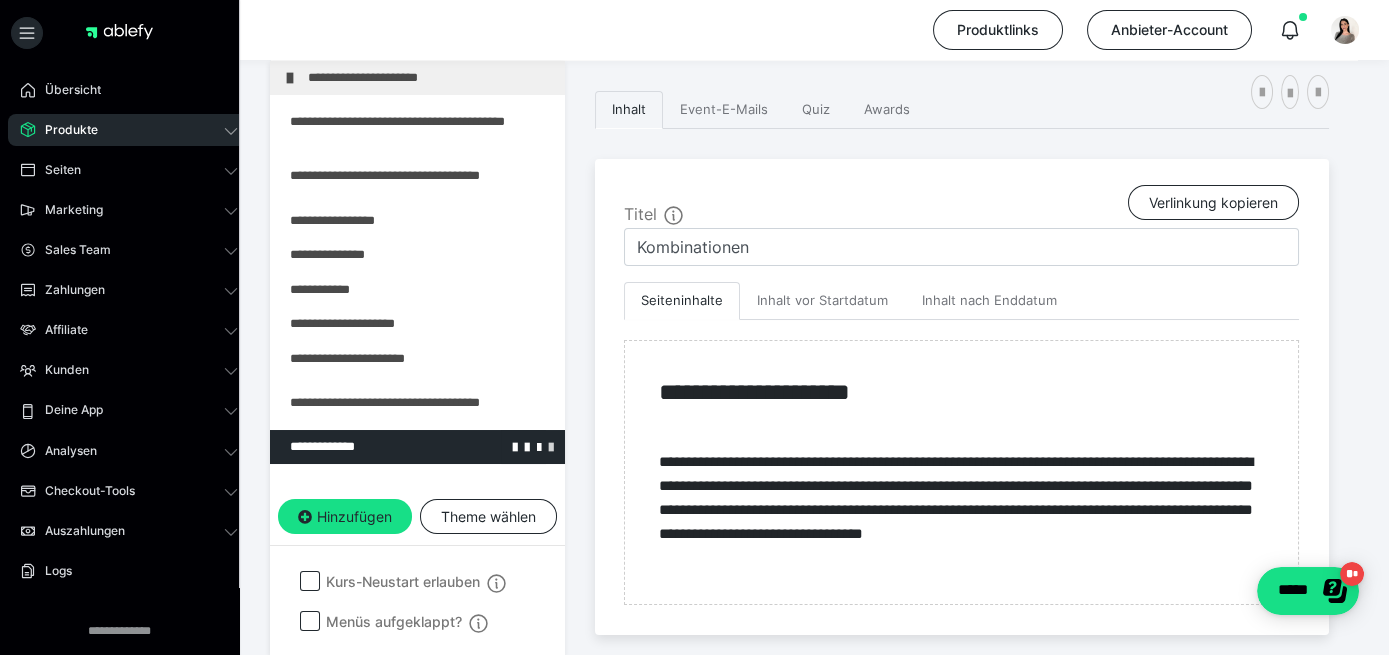 click at bounding box center [551, 446] 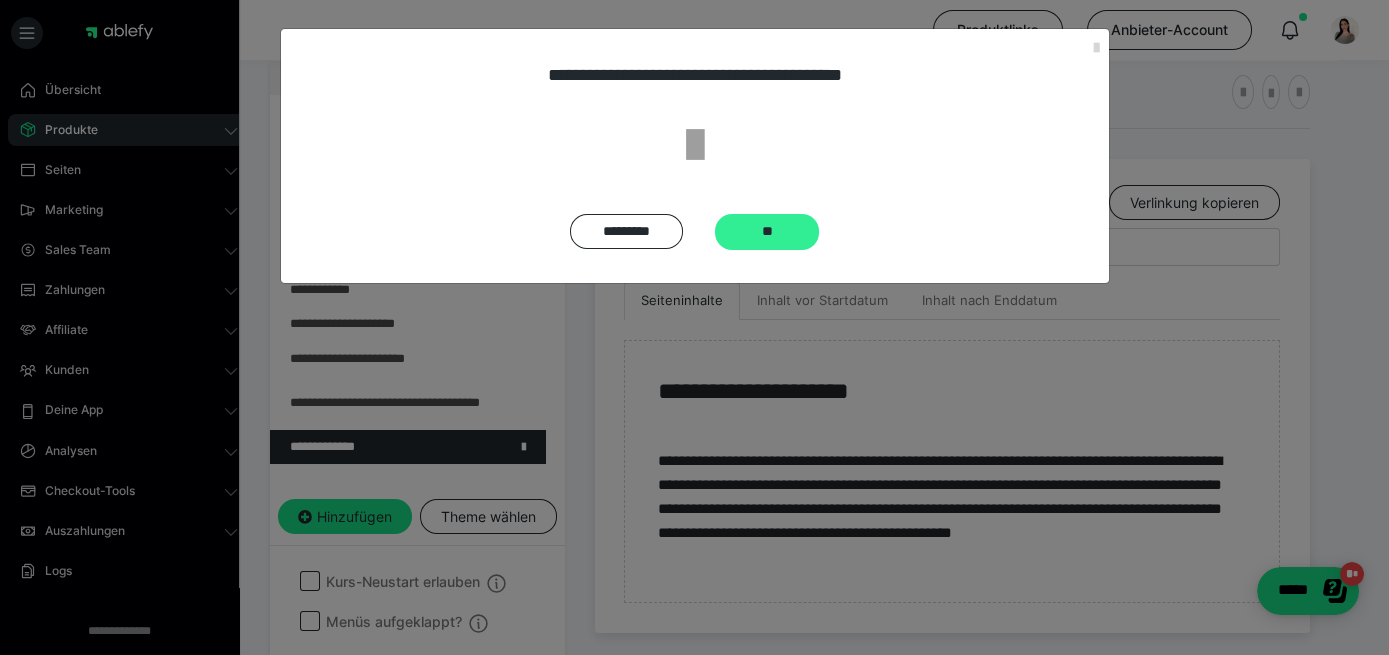 click on "**" at bounding box center (767, 232) 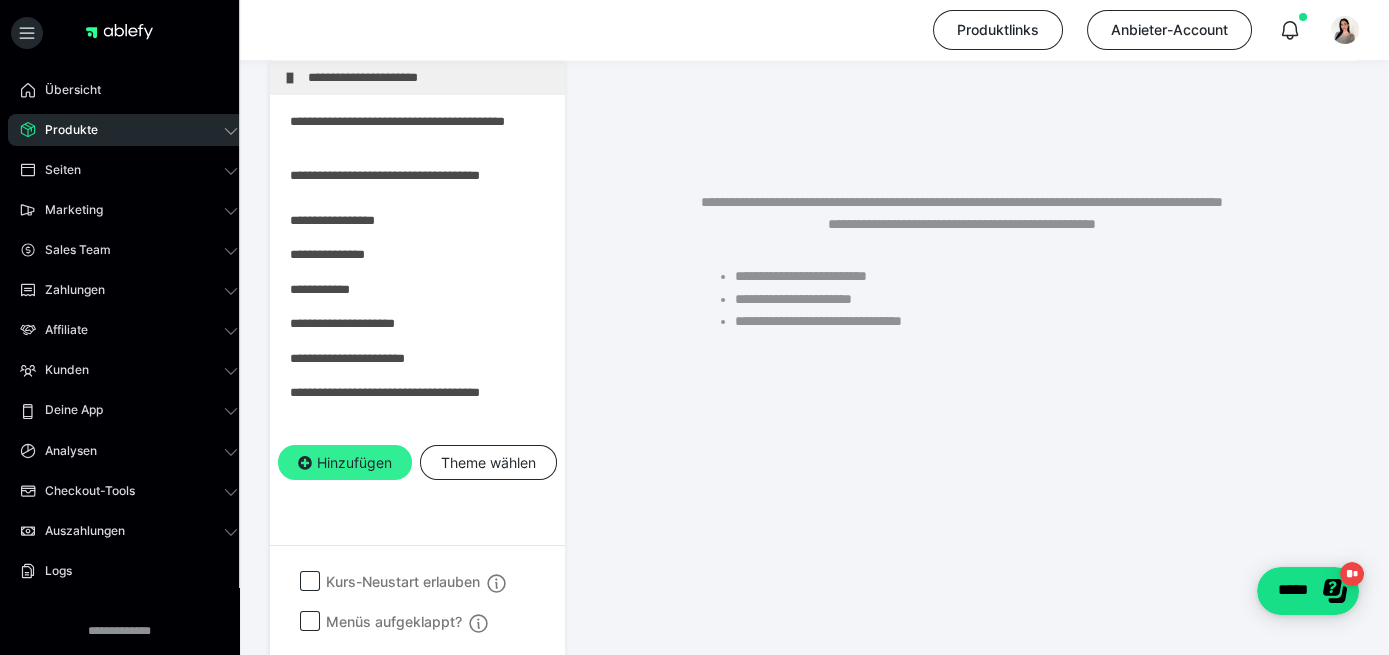 click on "Hinzufügen" at bounding box center (345, 463) 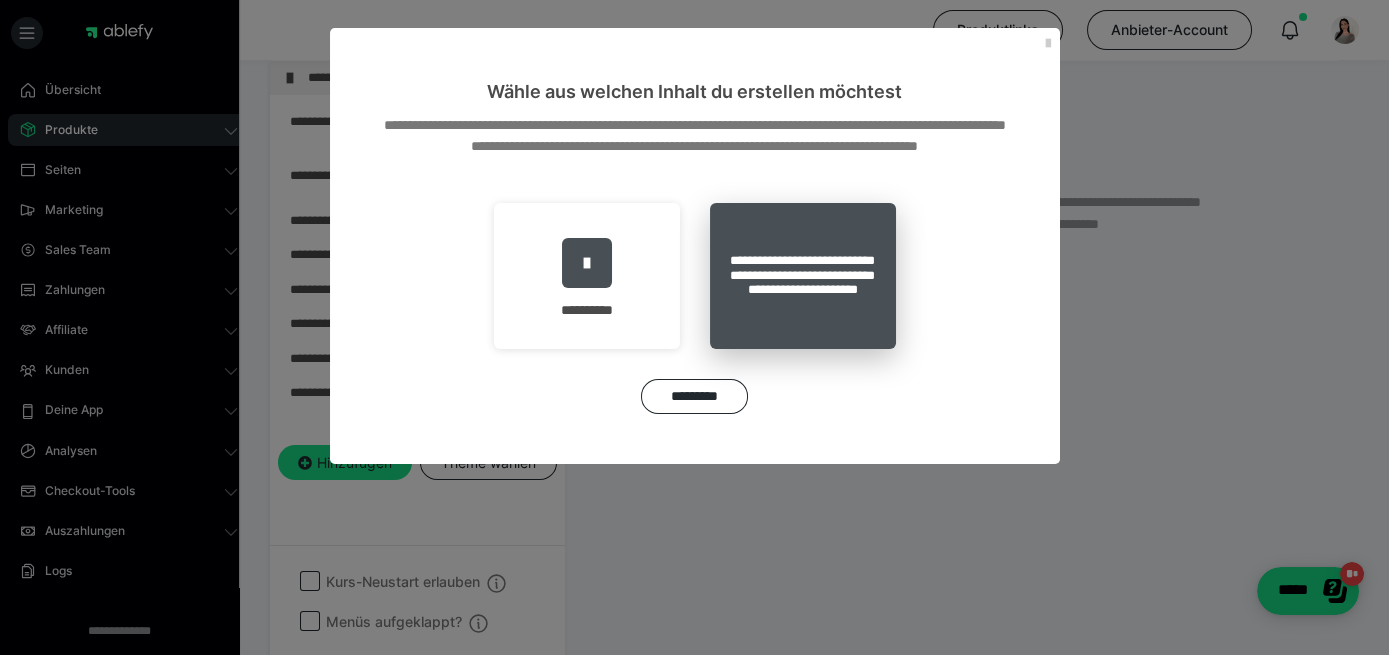 click on "**********" at bounding box center (803, 276) 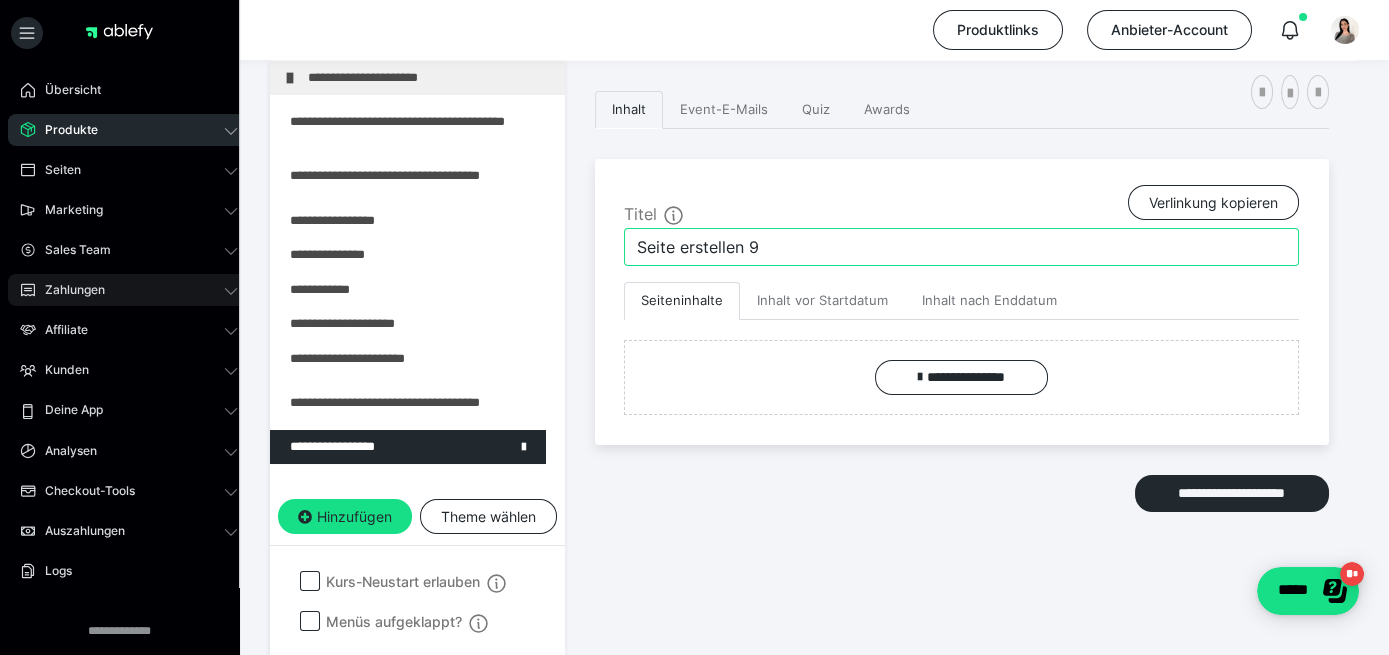 drag, startPoint x: 829, startPoint y: 250, endPoint x: 62, endPoint y: 291, distance: 768.09503 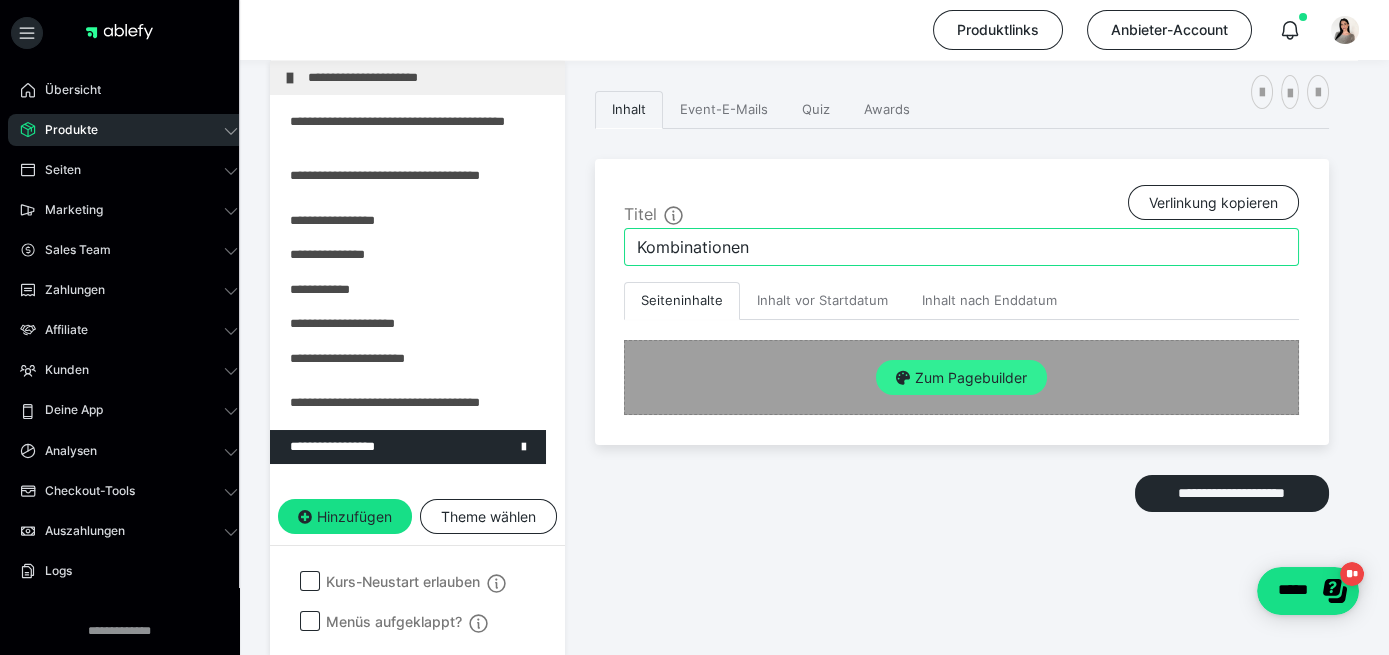 type on "Kombinationen" 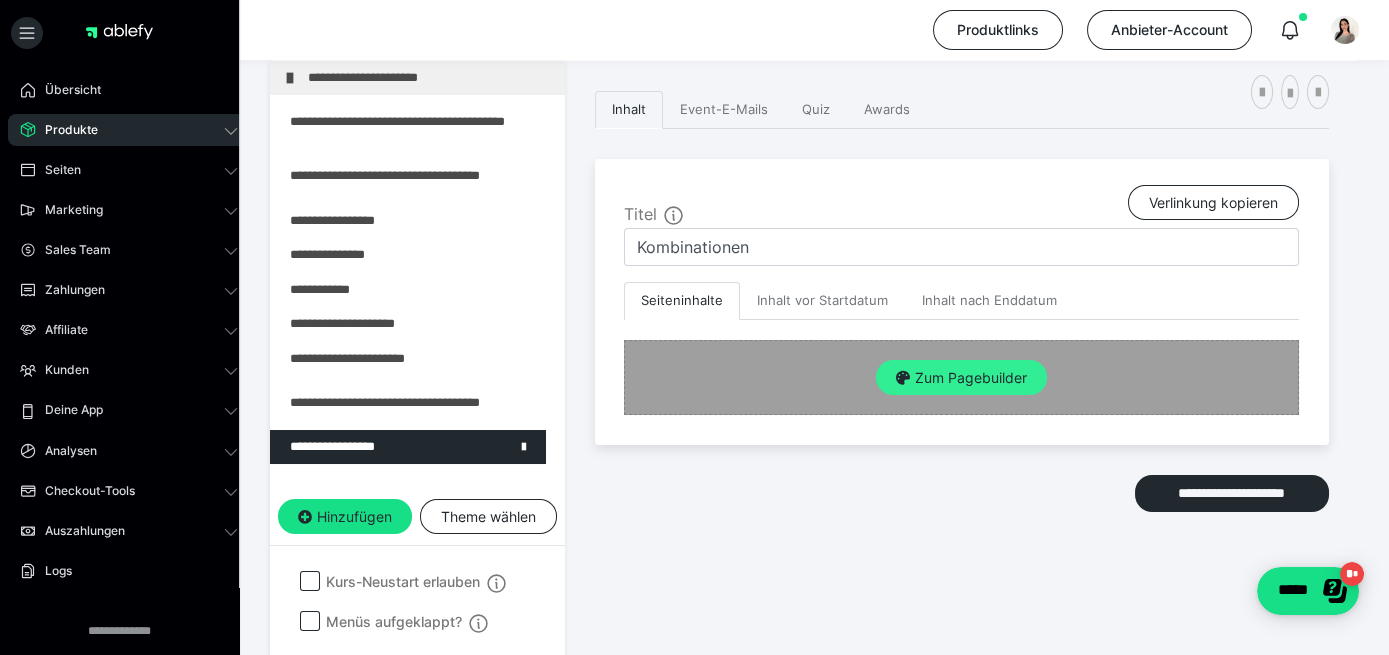 click on "Zum Pagebuilder" at bounding box center [961, 378] 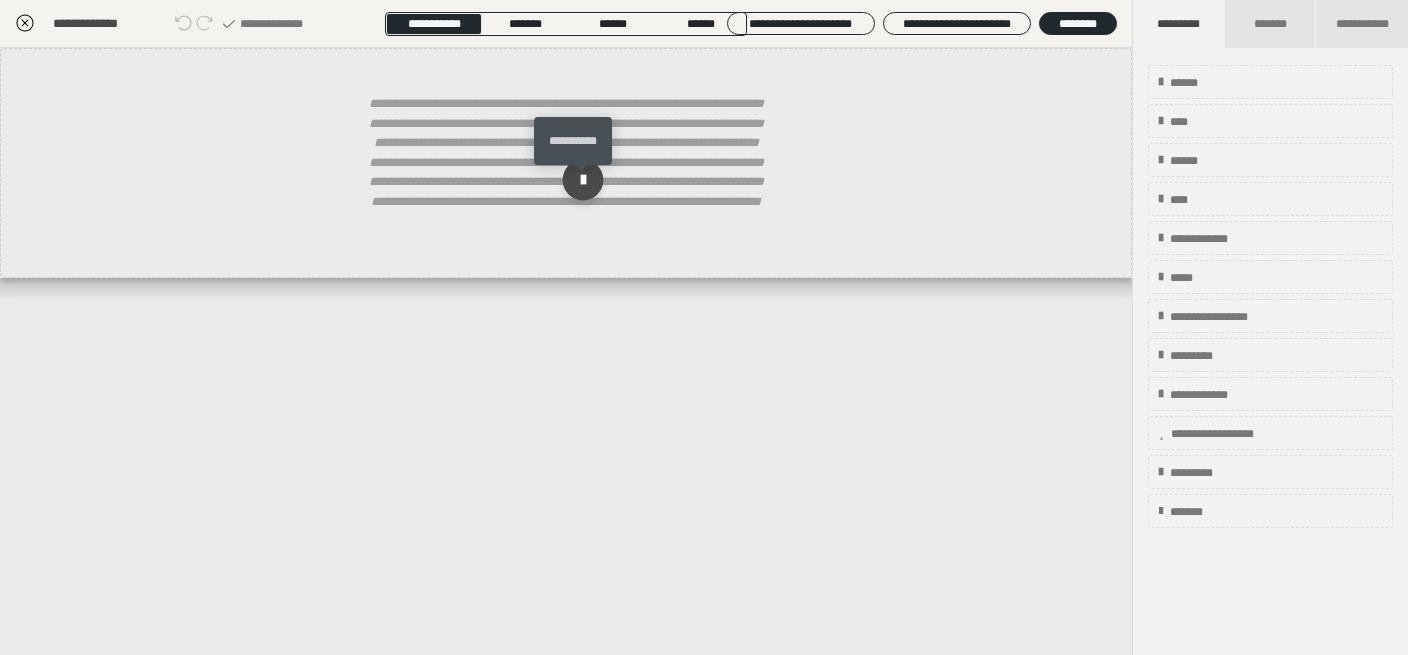 click at bounding box center [583, 180] 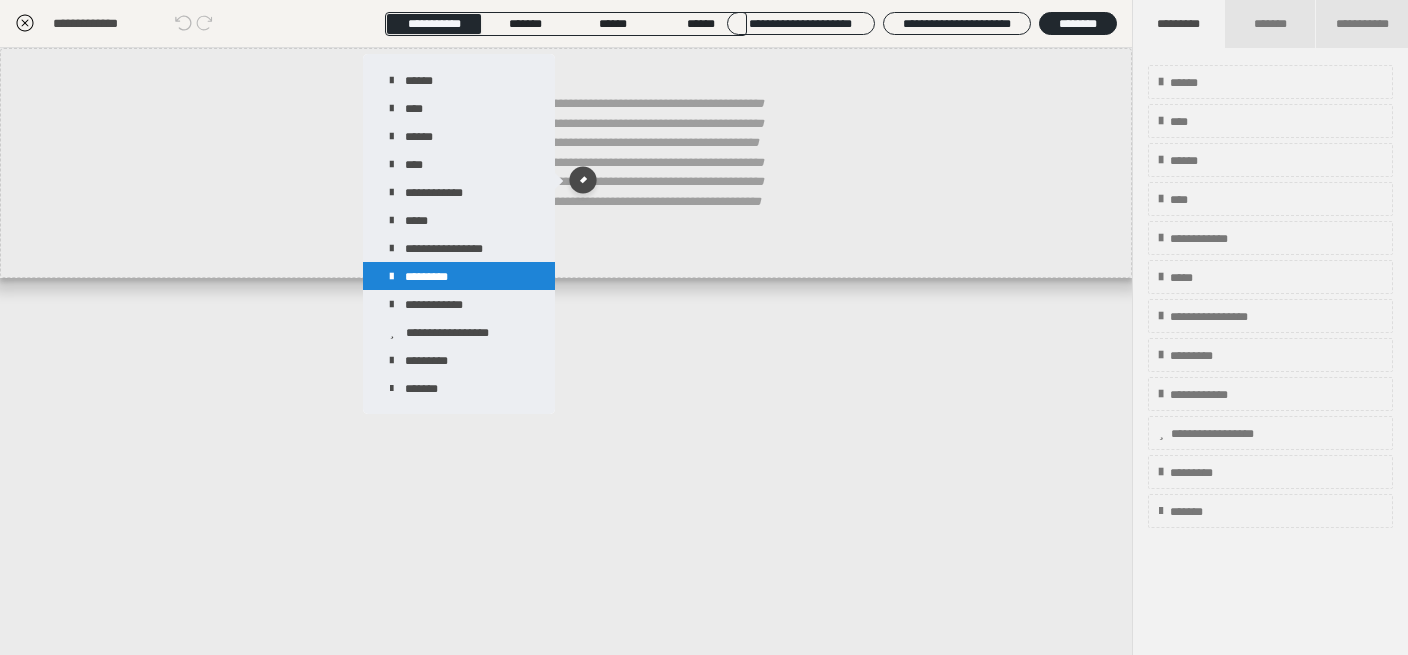 click on "*********" at bounding box center [459, 276] 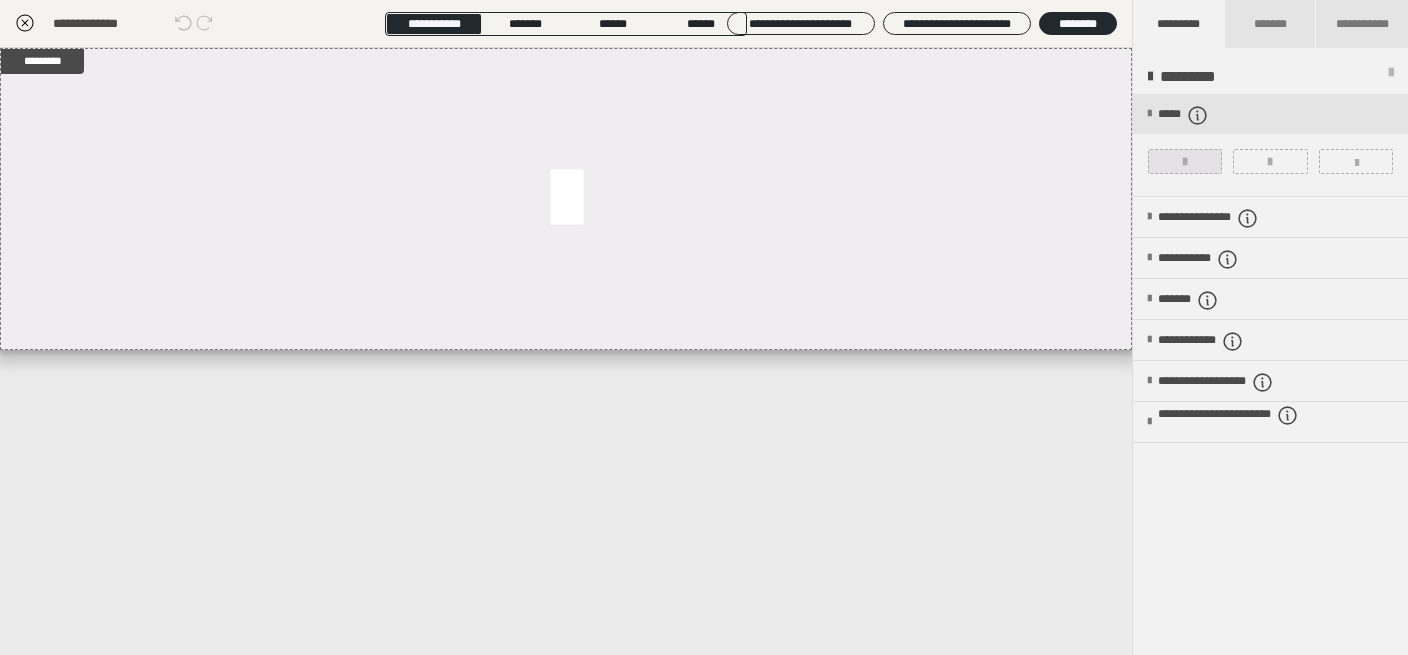 click at bounding box center (1185, 161) 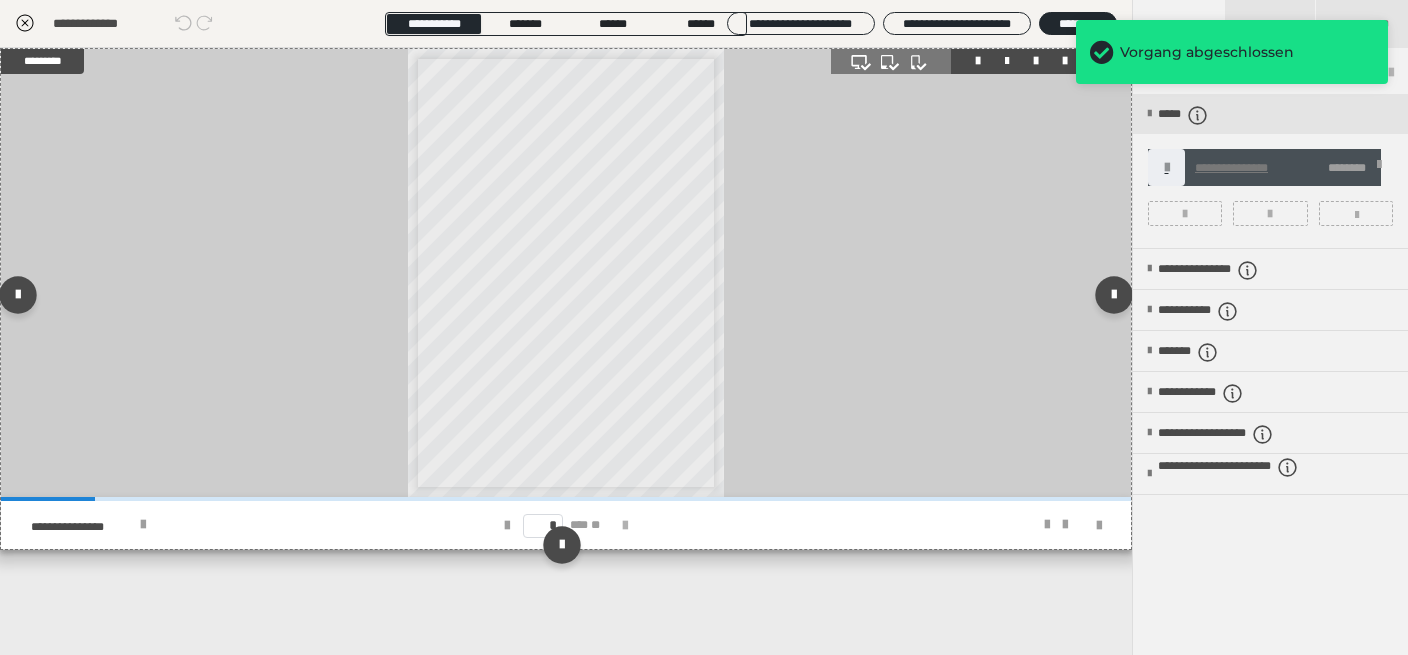 click at bounding box center [625, 526] 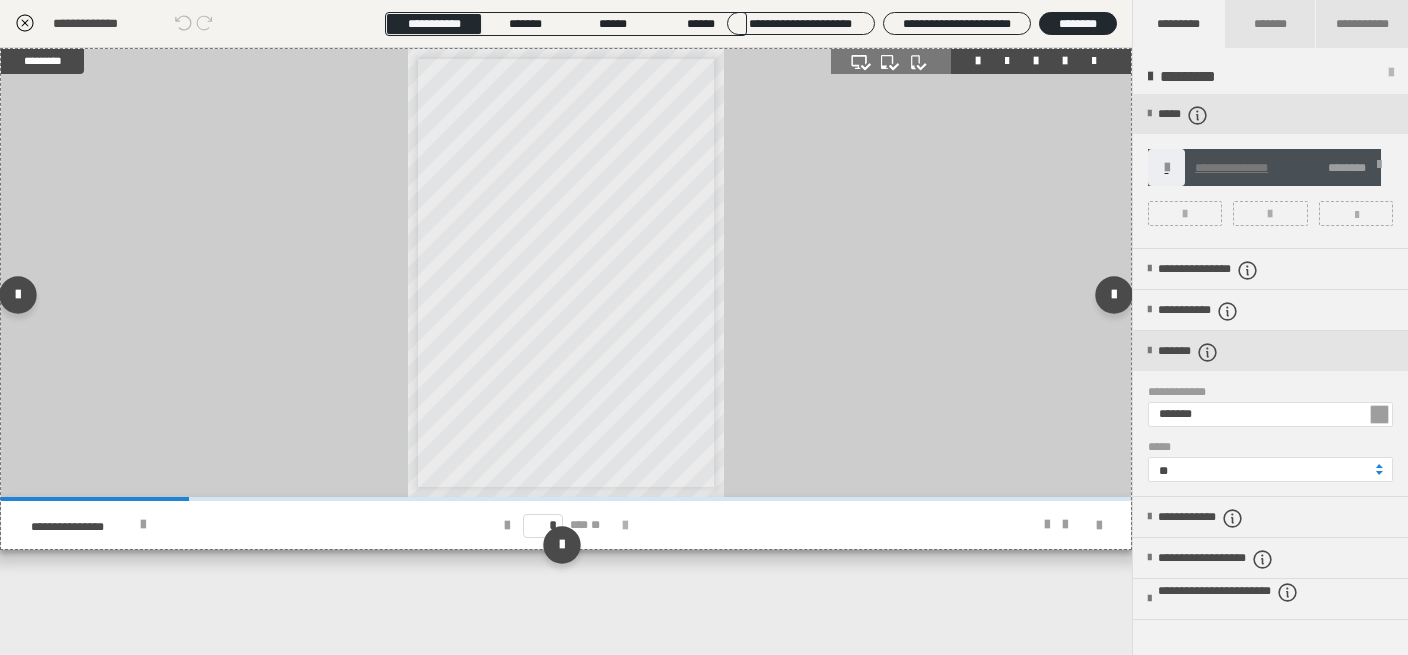 click at bounding box center [625, 526] 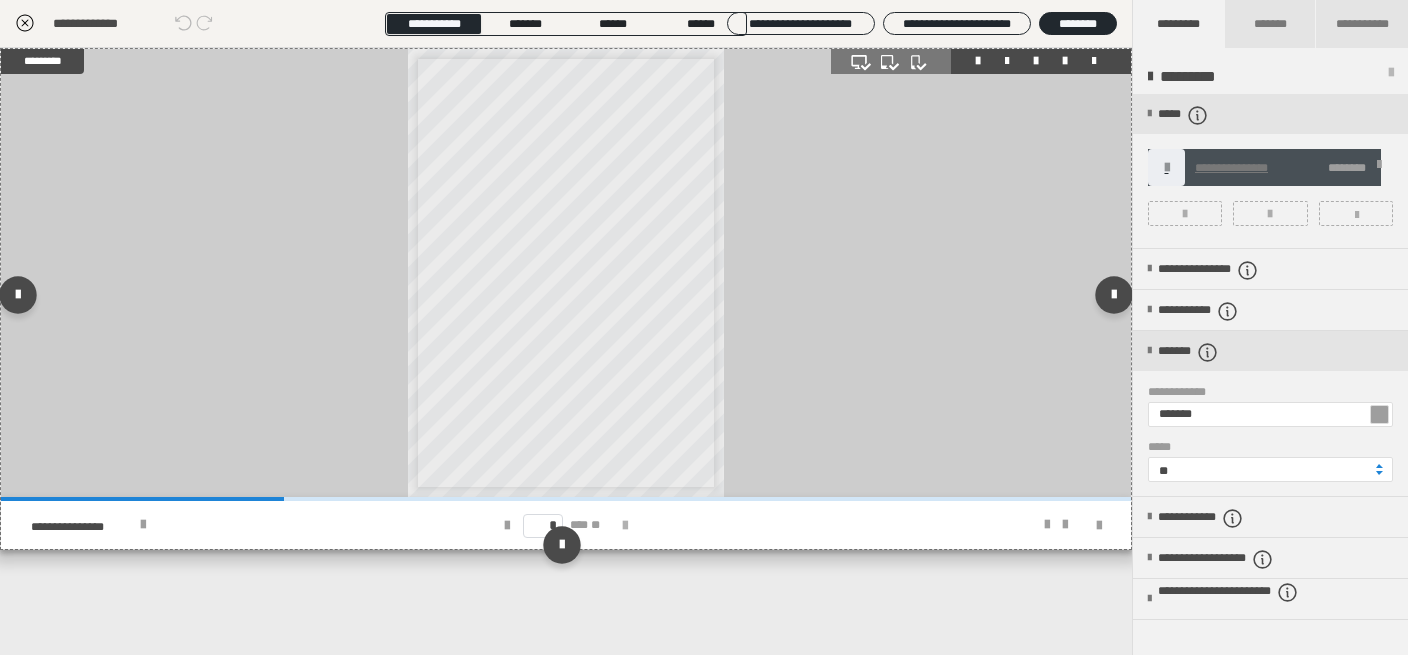 click at bounding box center [625, 526] 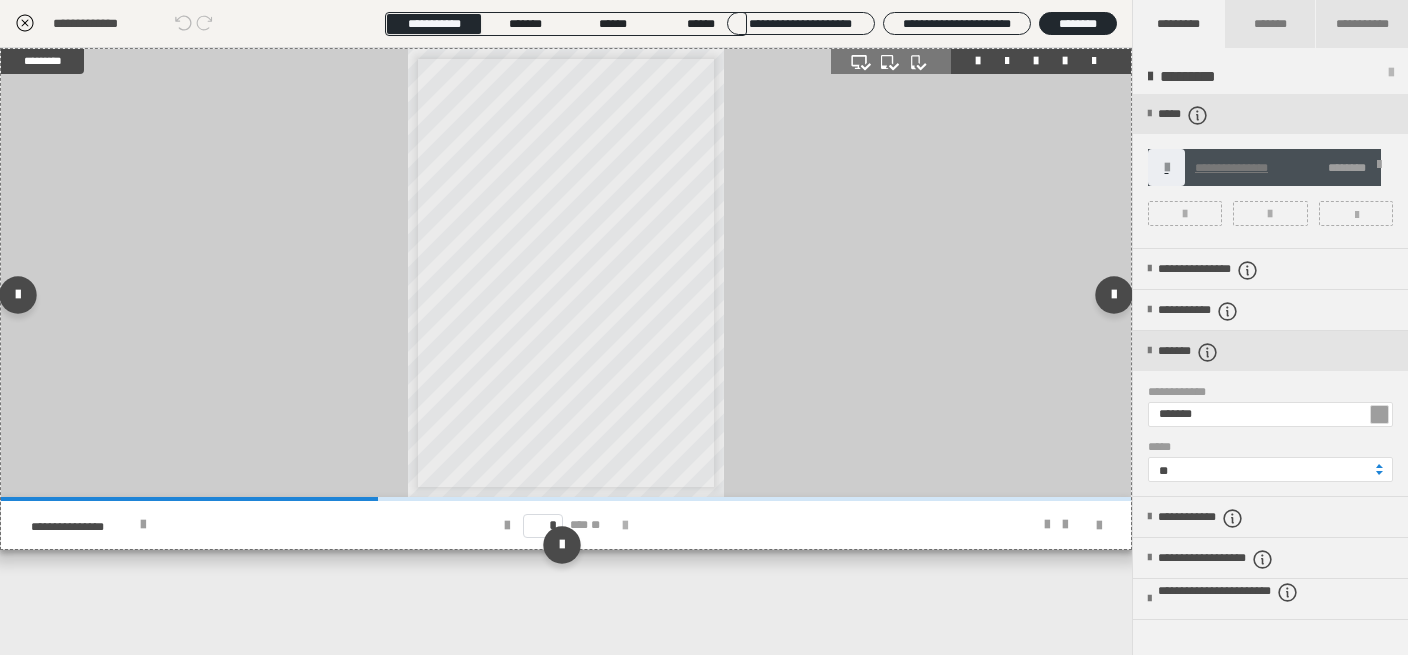 click at bounding box center (625, 526) 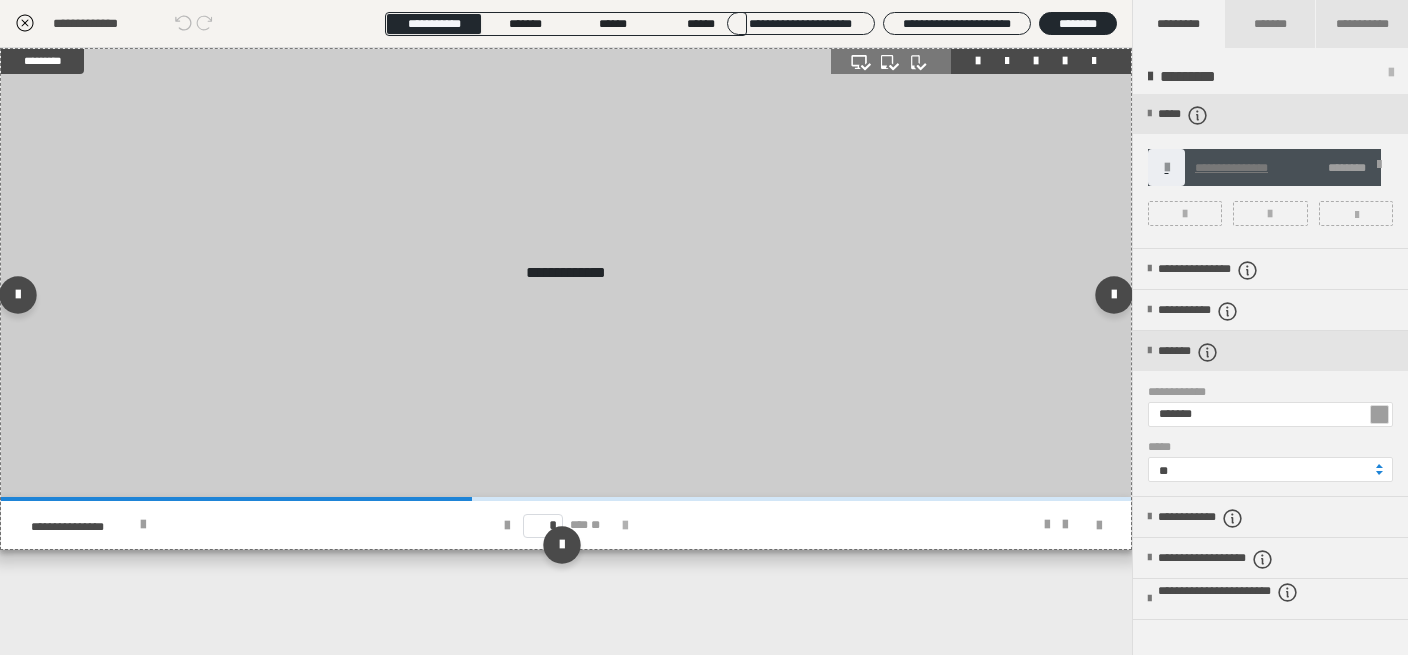 click at bounding box center [625, 526] 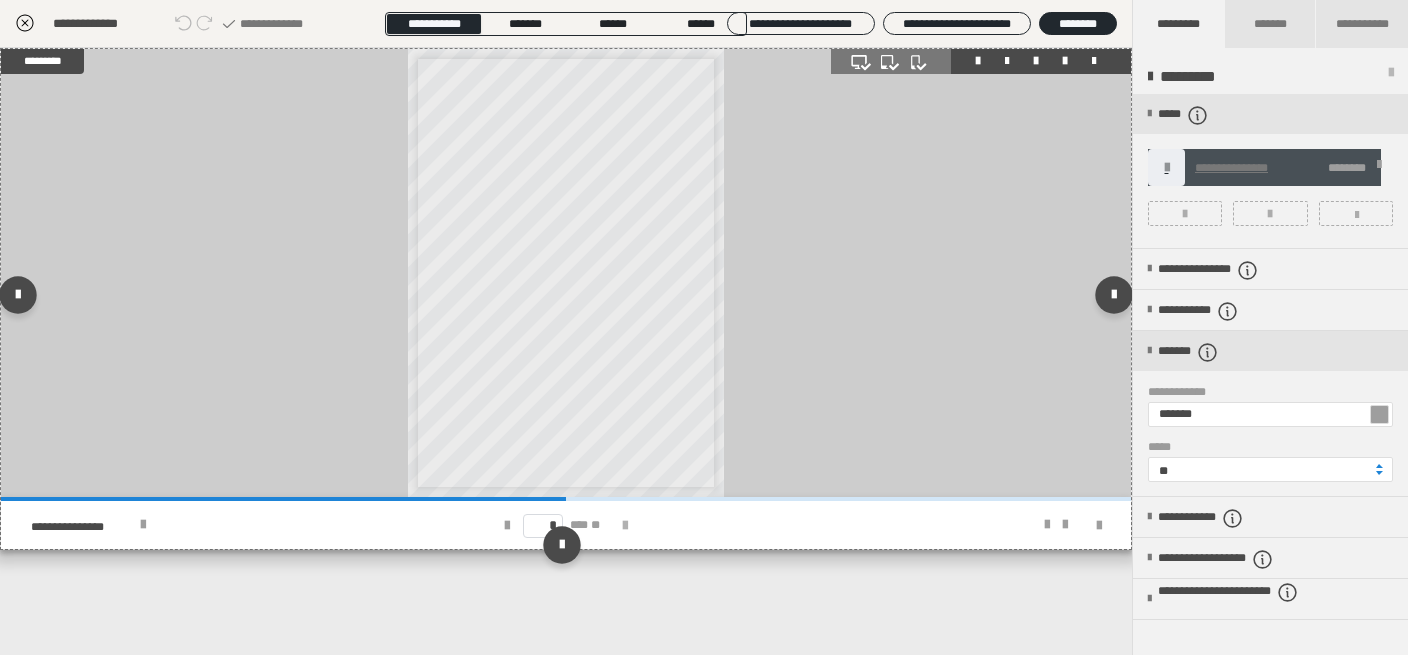click at bounding box center [625, 526] 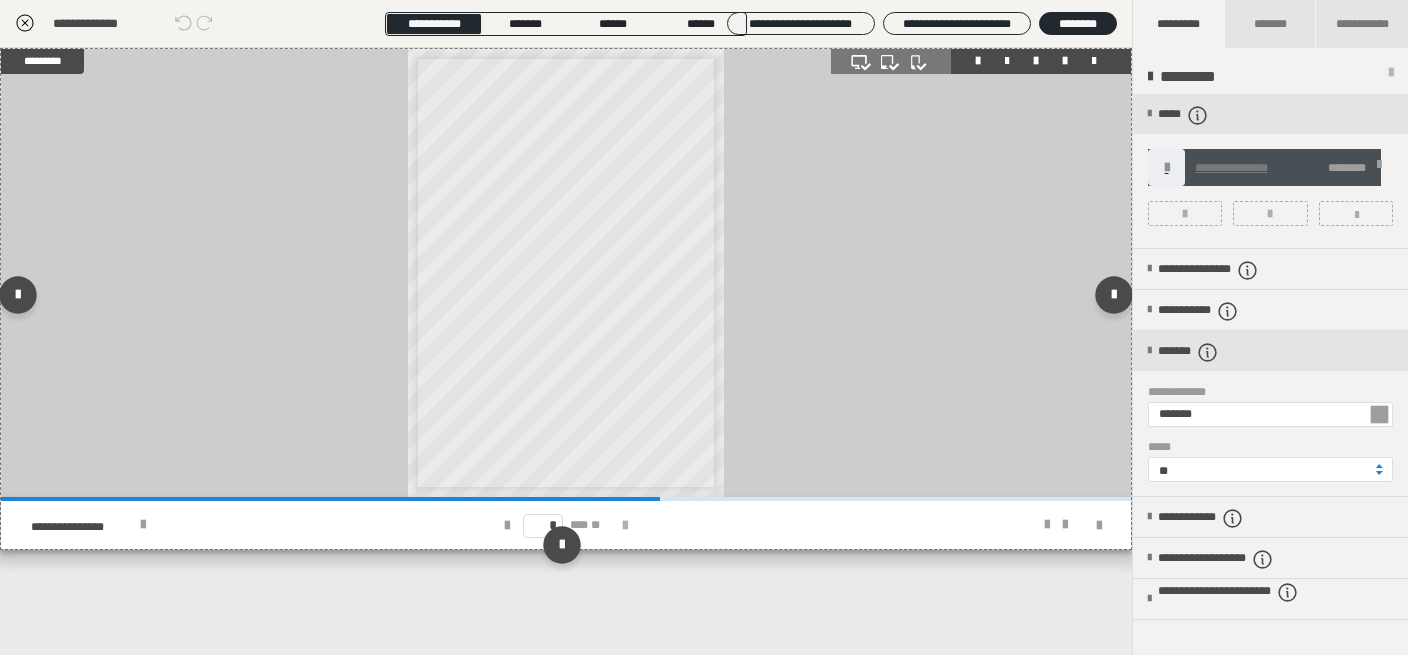 click at bounding box center (625, 526) 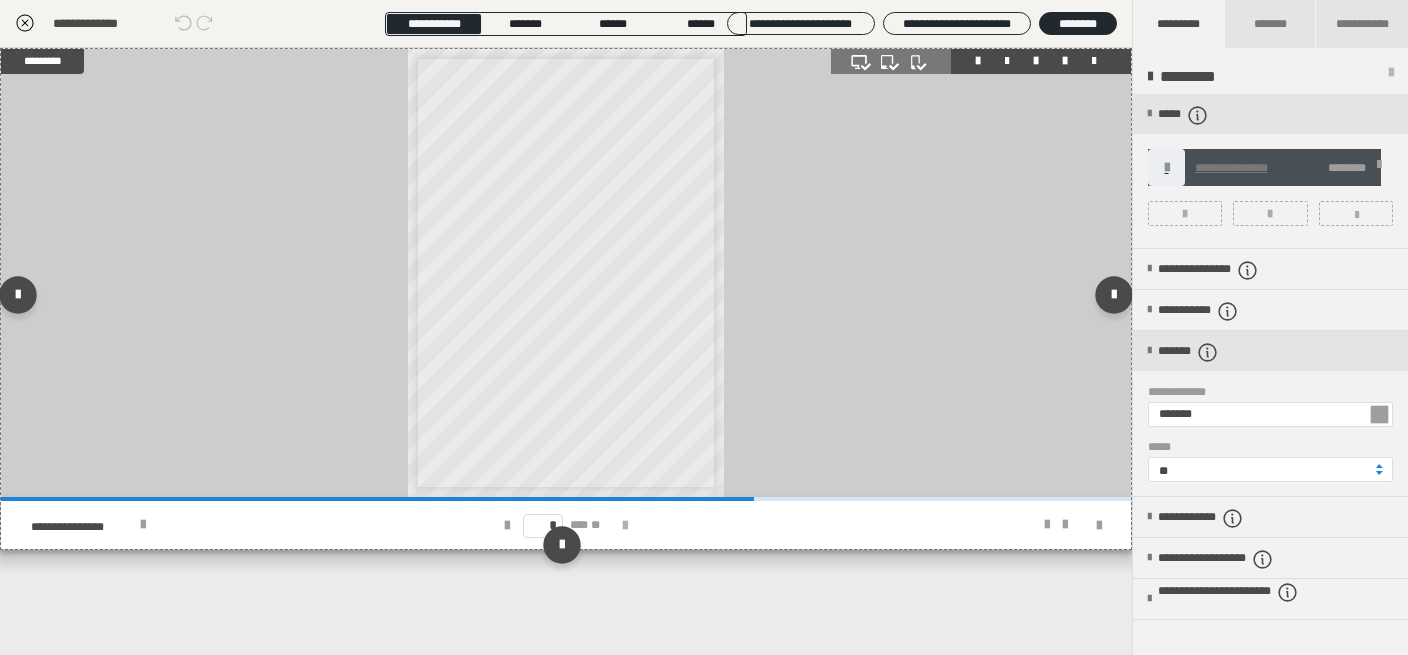 click at bounding box center [625, 526] 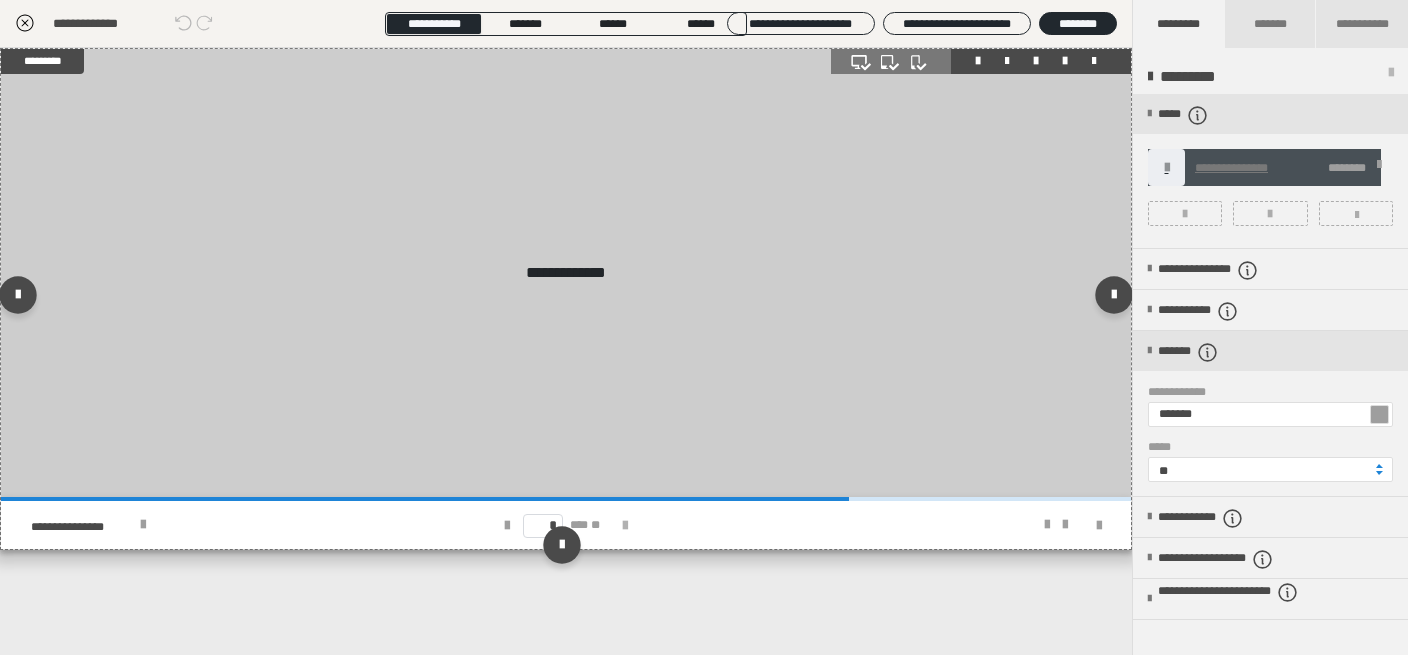click at bounding box center (625, 526) 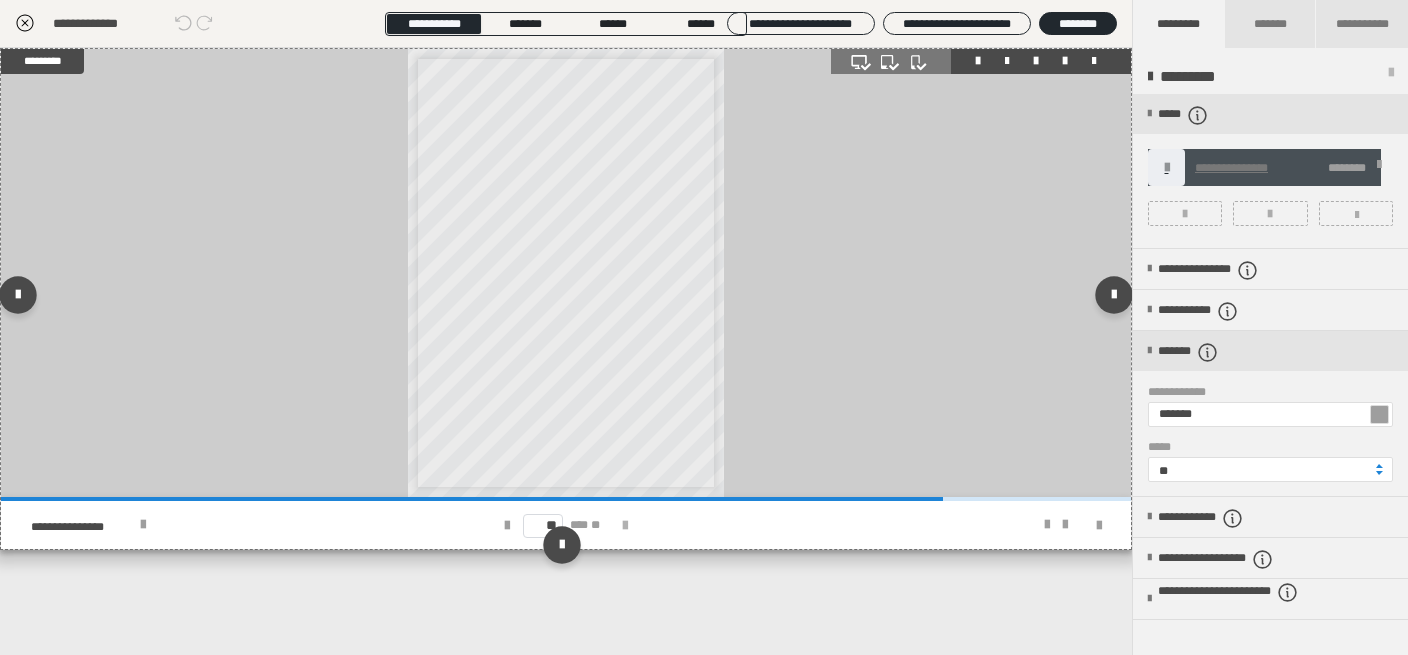 click at bounding box center (625, 526) 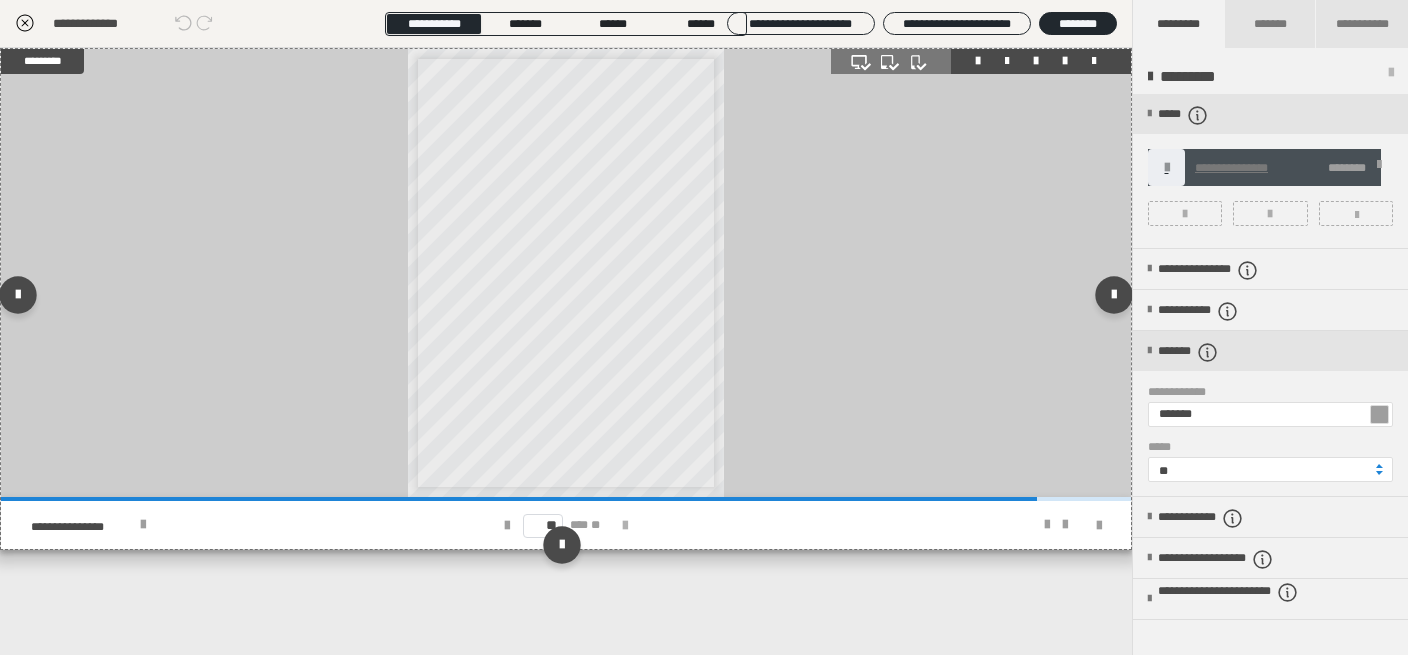 click at bounding box center (625, 526) 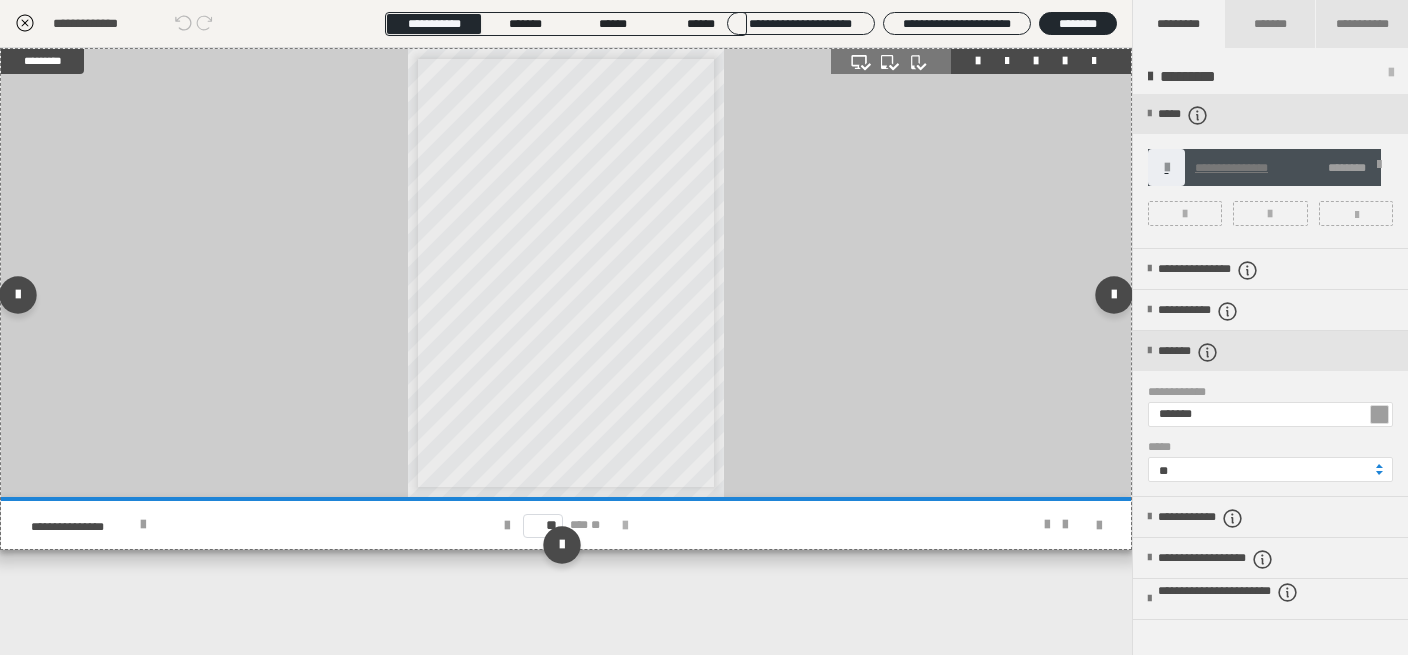 click on "** *** **" at bounding box center [566, 525] 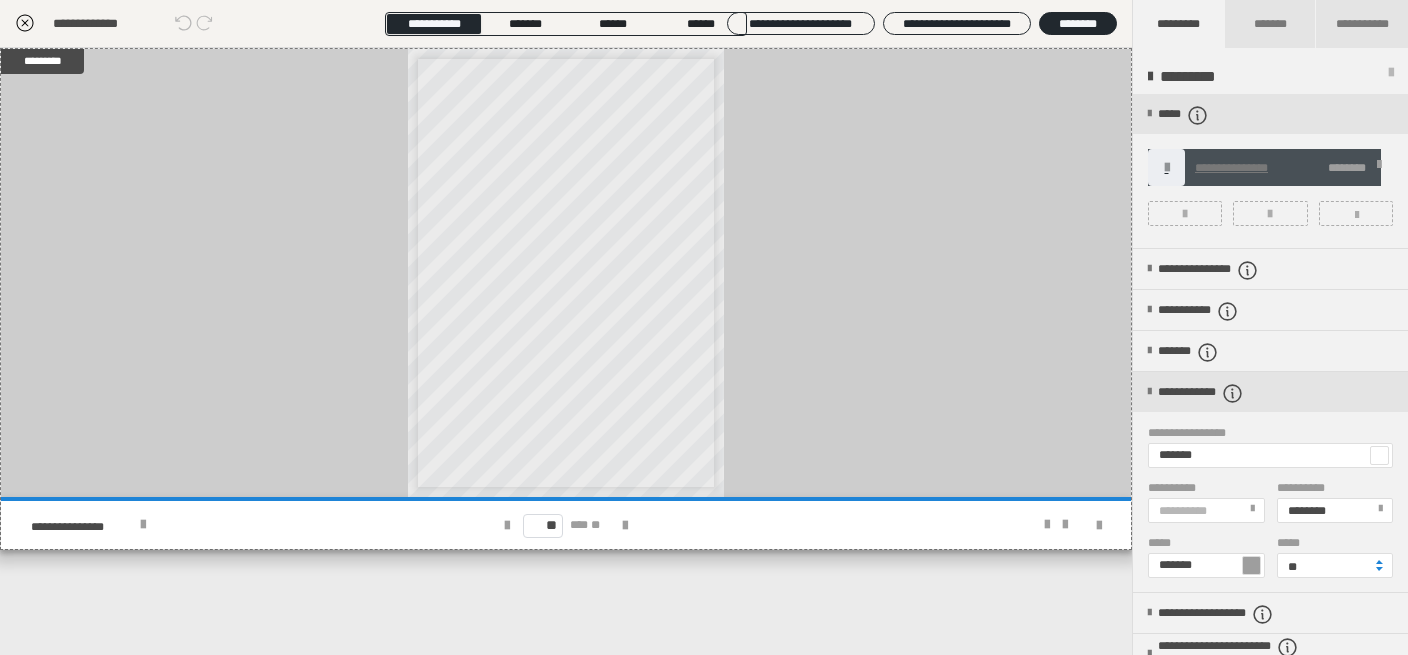 click 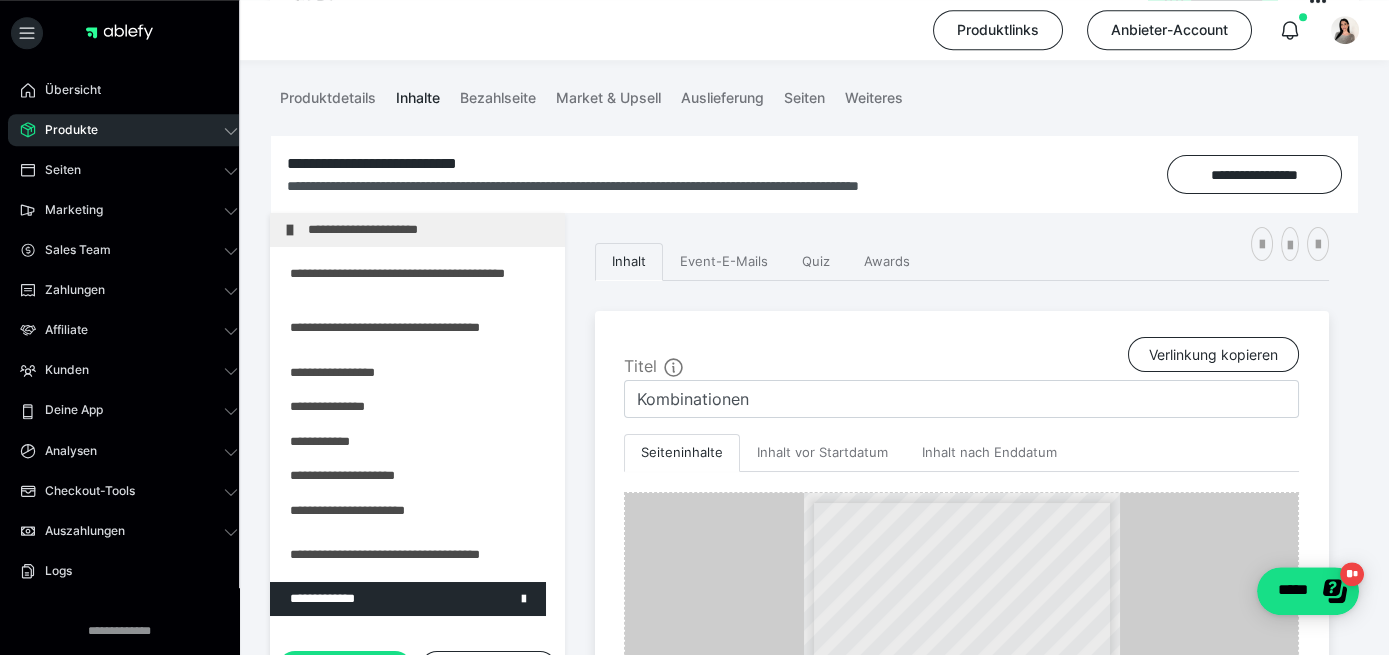 scroll, scrollTop: 0, scrollLeft: 0, axis: both 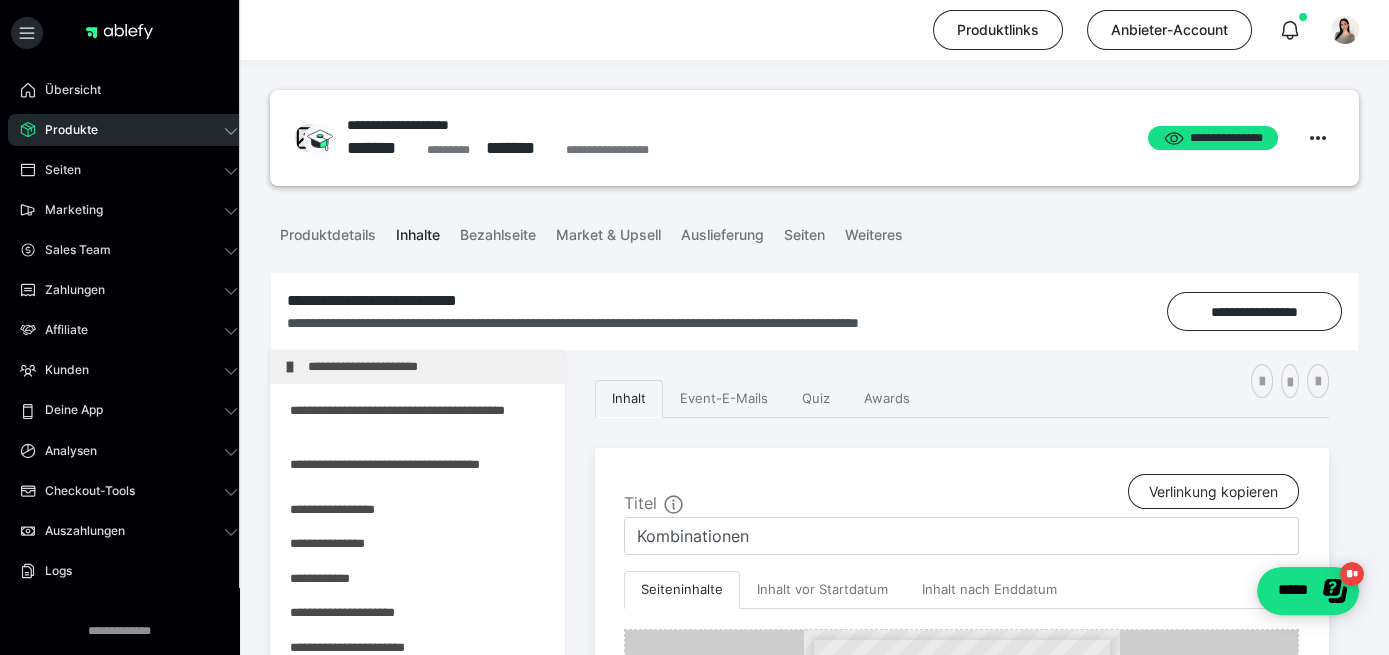 click on "**********" at bounding box center [814, 311] 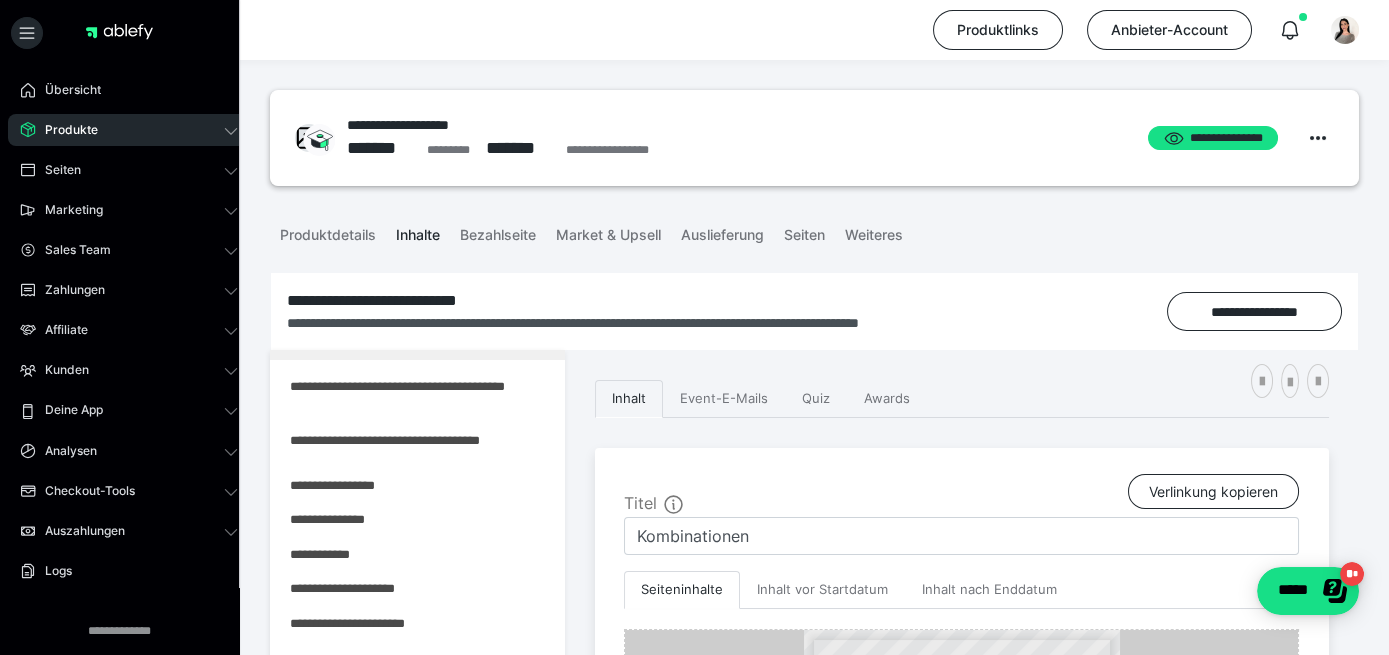 scroll, scrollTop: 0, scrollLeft: 0, axis: both 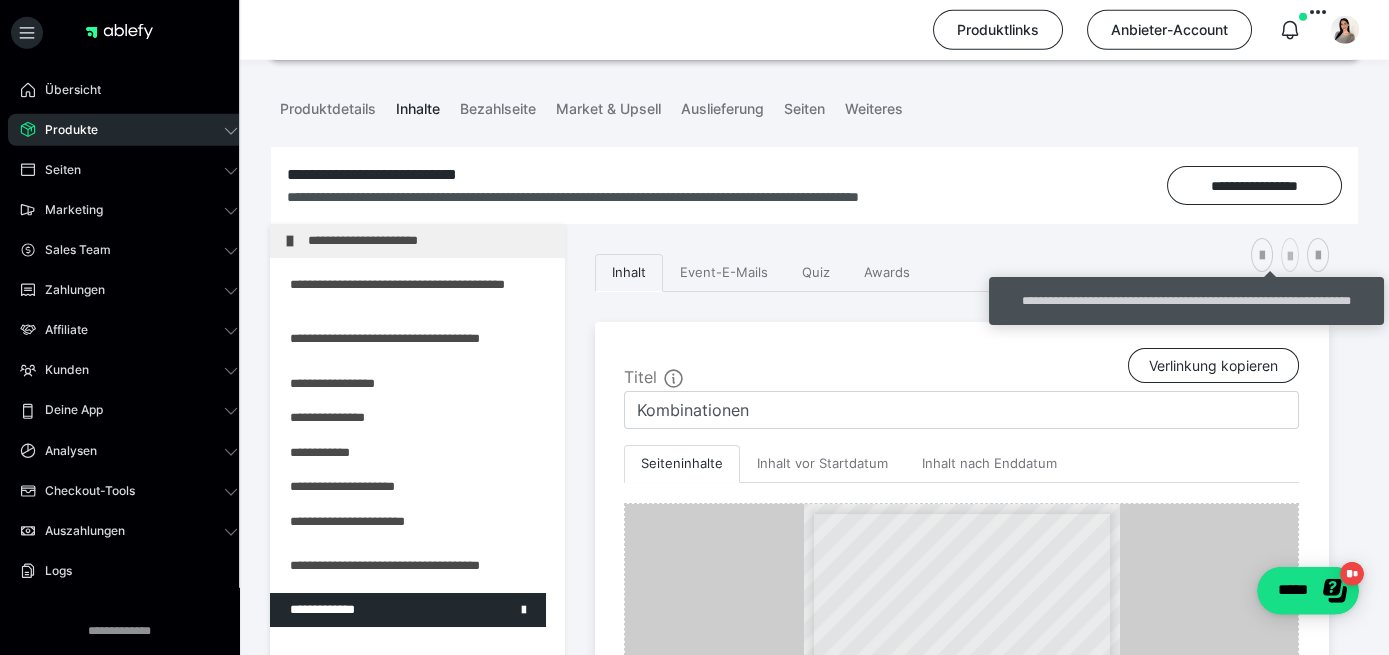 click at bounding box center (1290, 255) 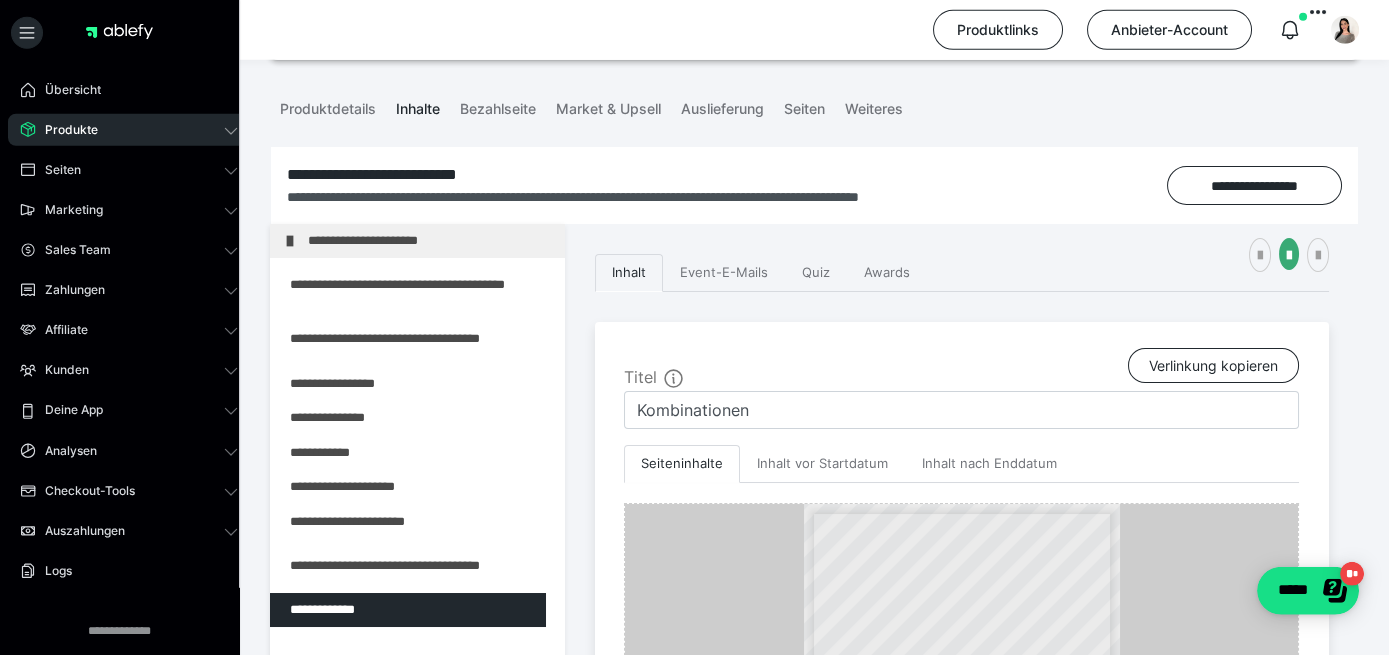 drag, startPoint x: 568, startPoint y: 308, endPoint x: 560, endPoint y: 287, distance: 22.472204 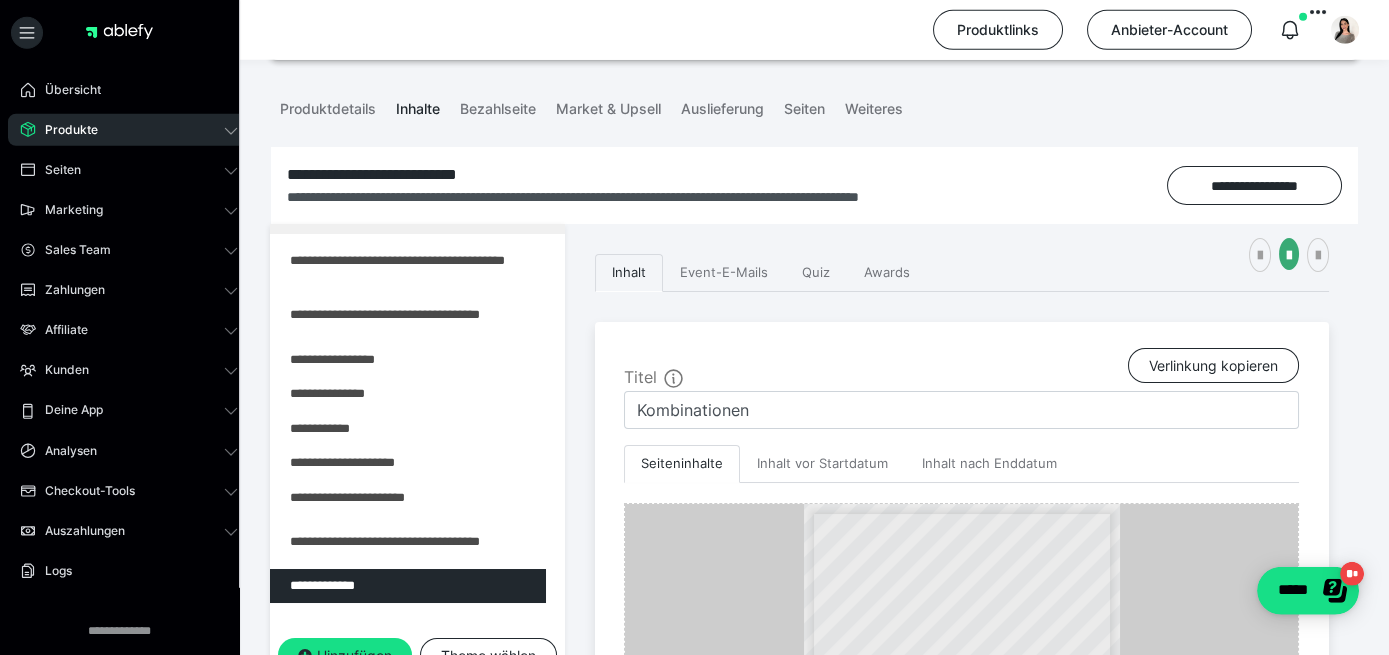 scroll, scrollTop: 0, scrollLeft: 0, axis: both 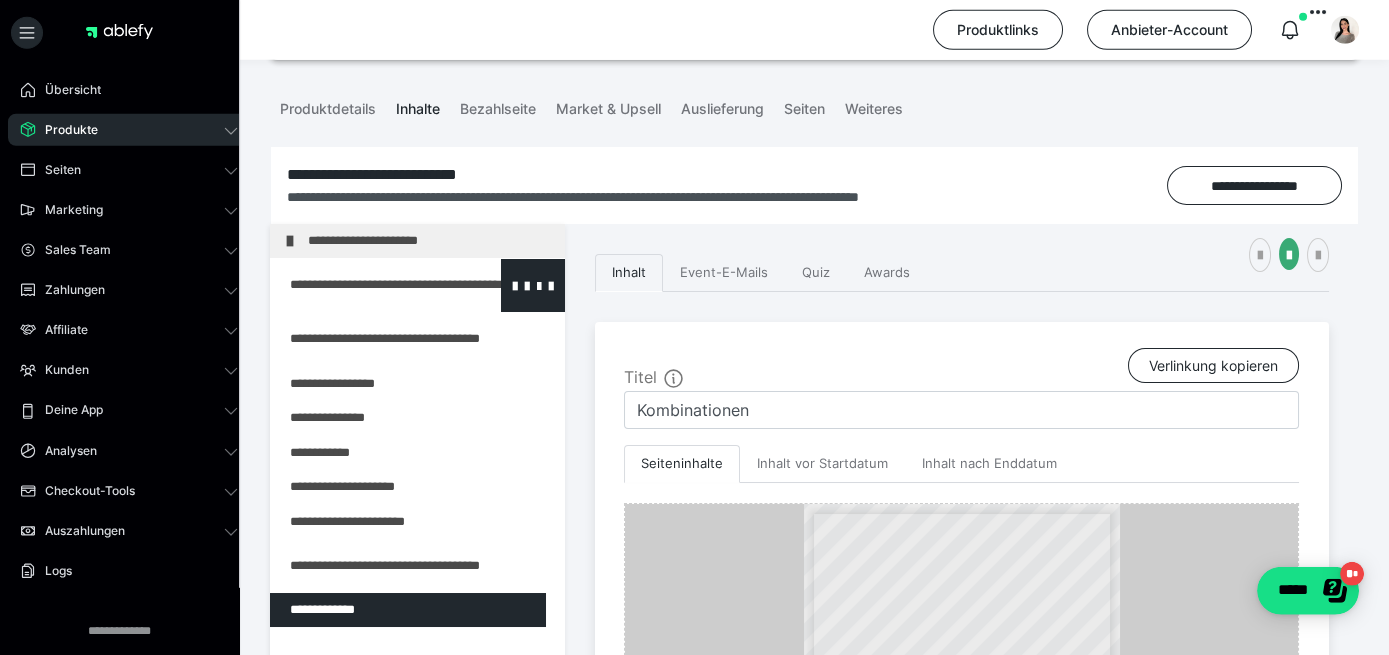 click at bounding box center (365, 285) 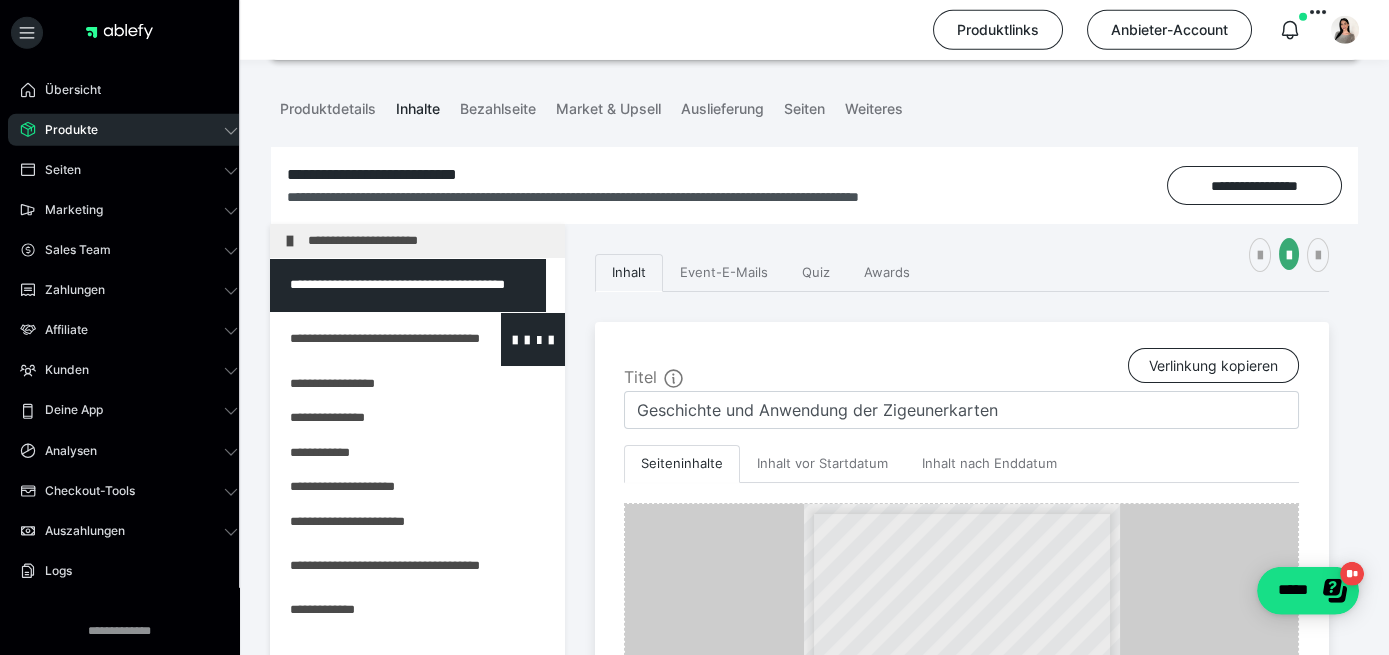 click at bounding box center [365, 339] 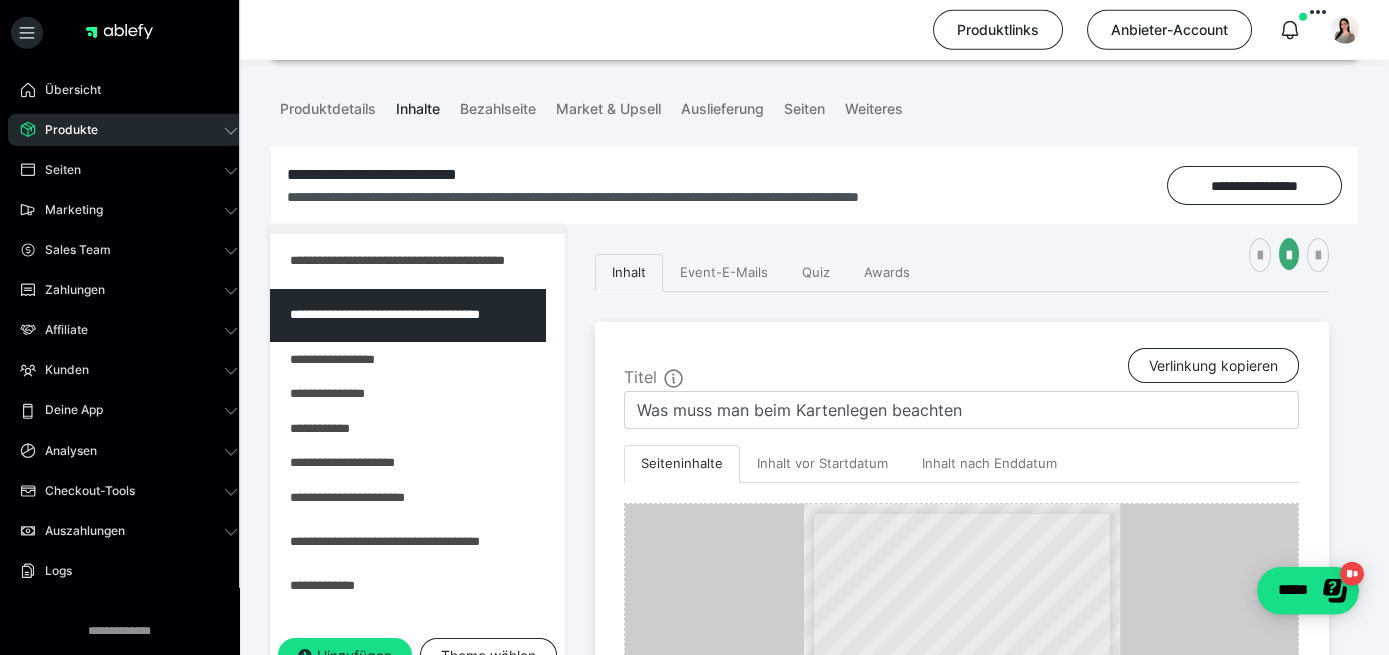 scroll, scrollTop: 59, scrollLeft: 0, axis: vertical 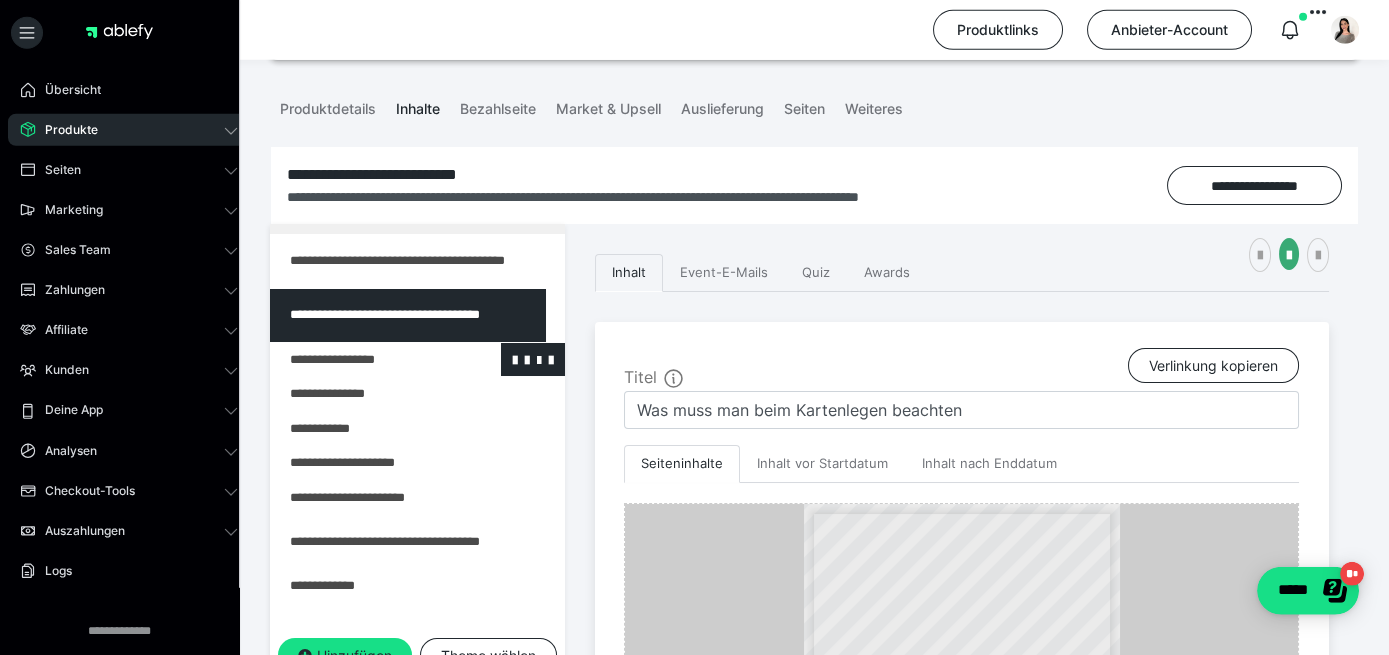 click at bounding box center [365, 360] 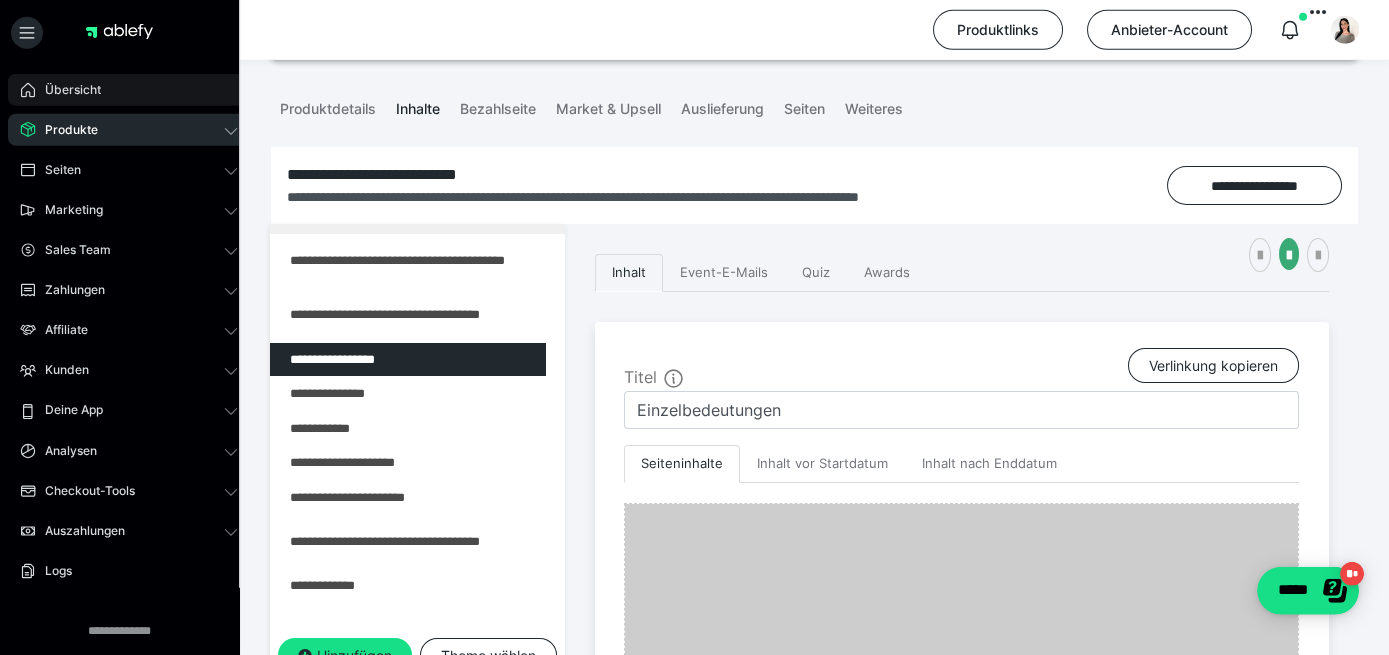 click on "Übersicht" at bounding box center (129, 90) 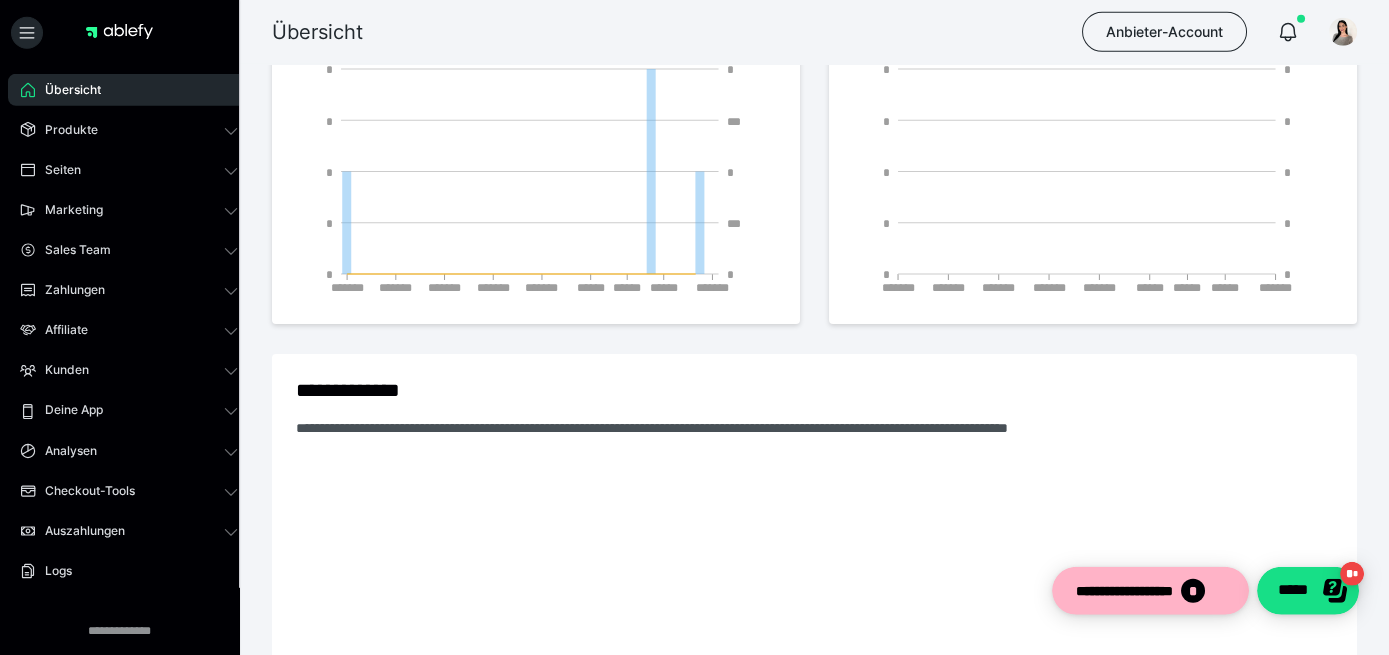 scroll, scrollTop: 0, scrollLeft: 0, axis: both 